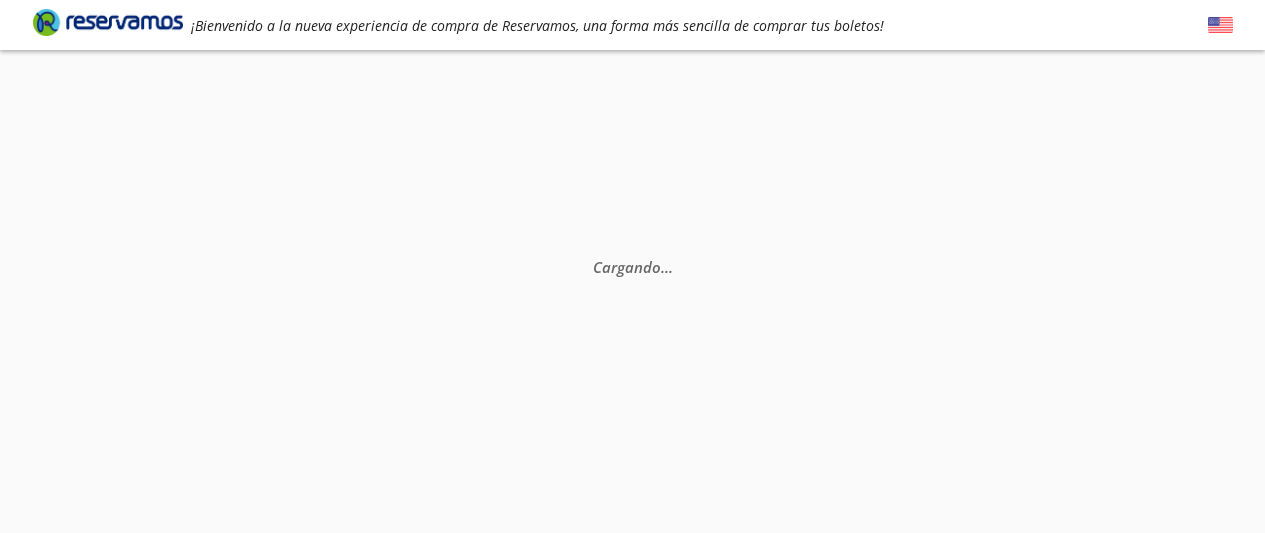 scroll, scrollTop: 0, scrollLeft: 0, axis: both 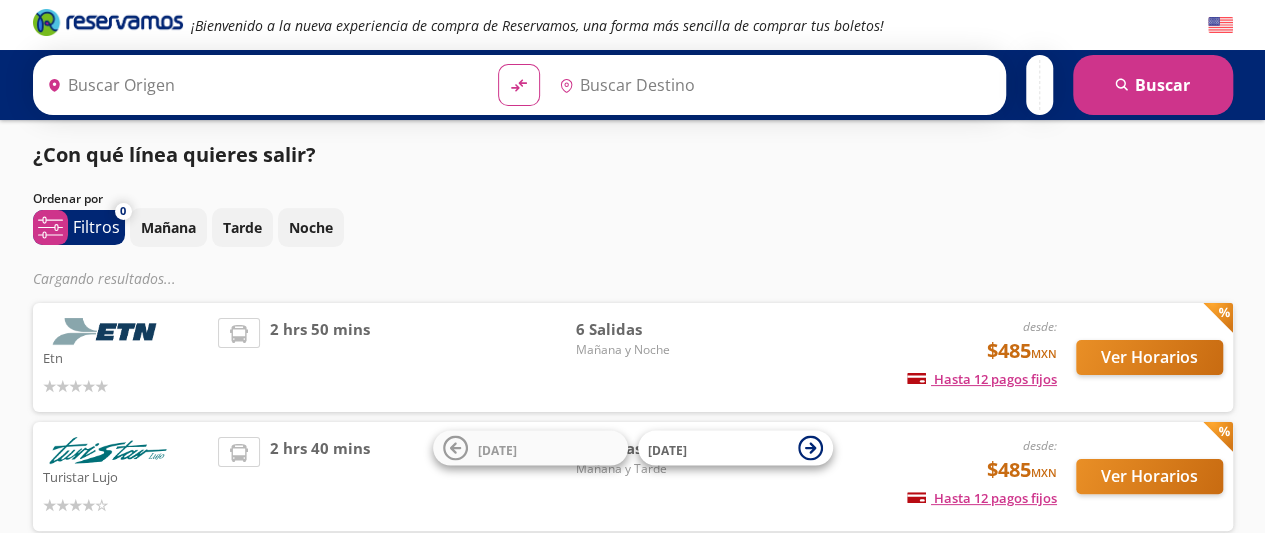 type on "[GEOGRAPHIC_DATA], [GEOGRAPHIC_DATA]" 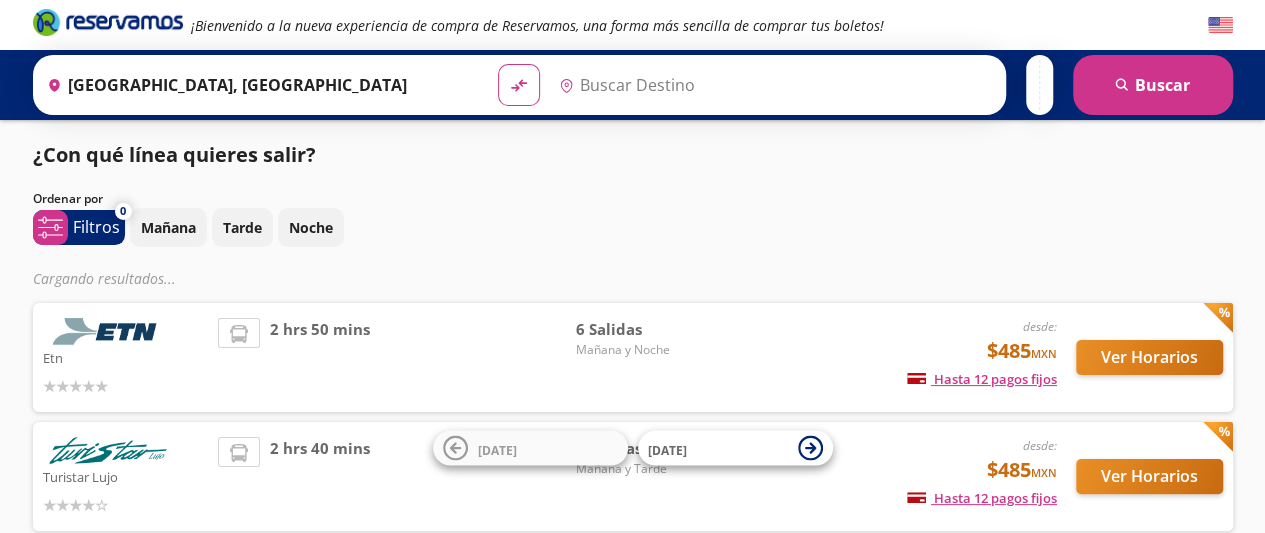 type on "Santiago de Querétaro, [GEOGRAPHIC_DATA]" 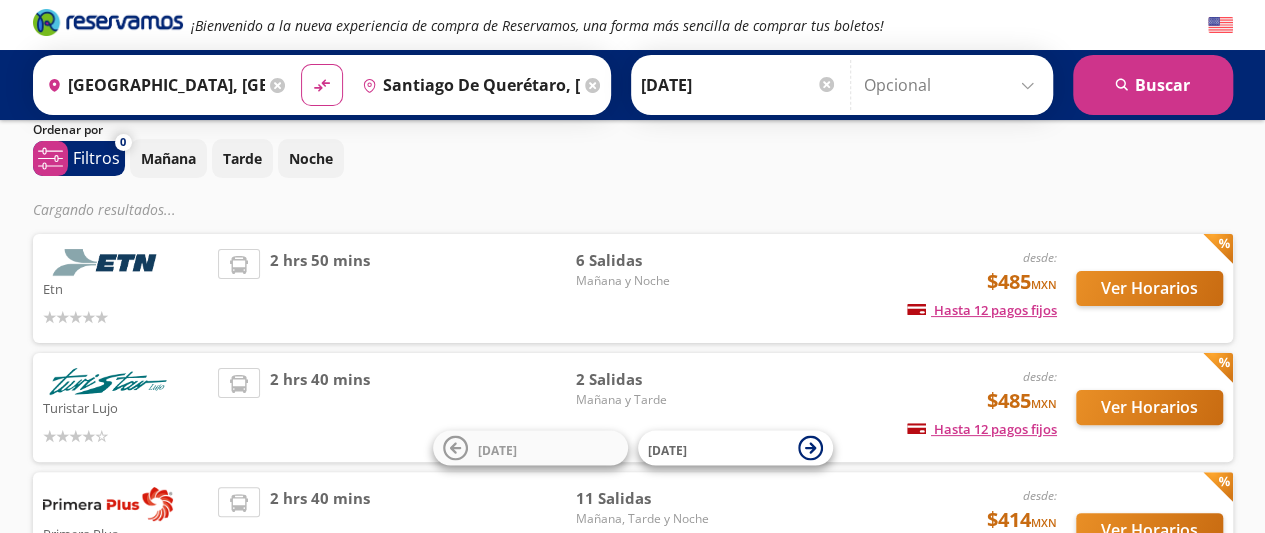 scroll, scrollTop: 68, scrollLeft: 0, axis: vertical 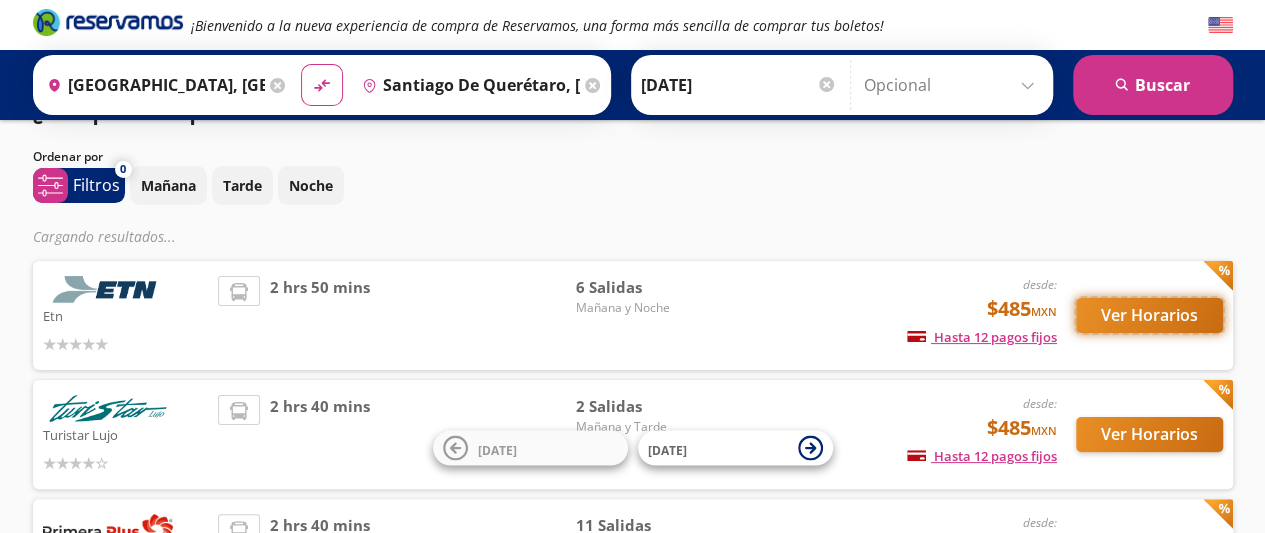 click on "Ver Horarios" at bounding box center (1149, 315) 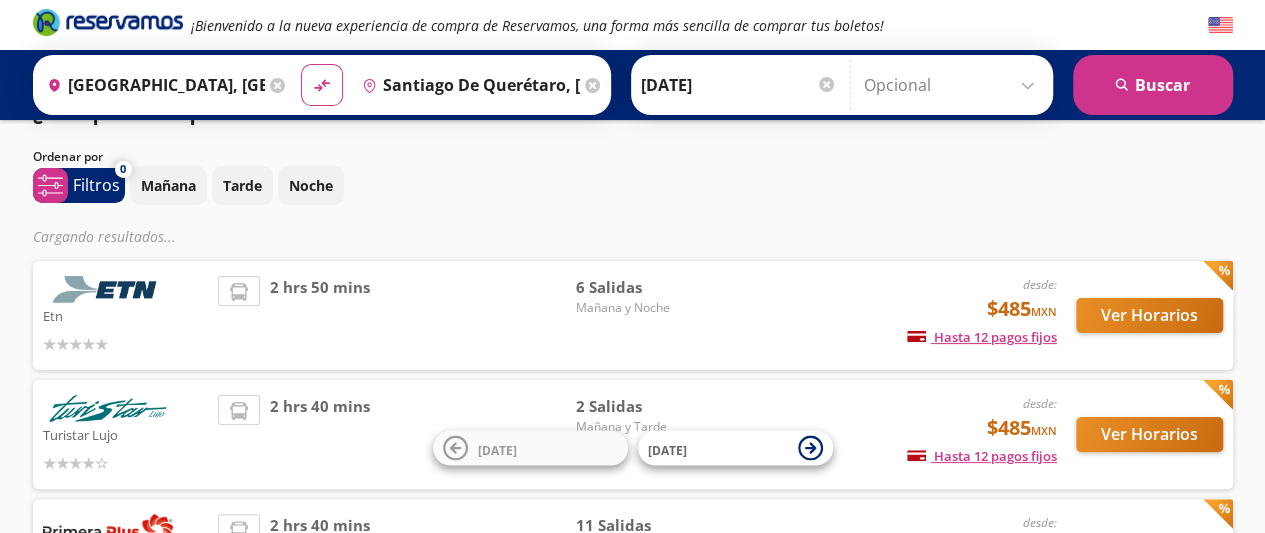 scroll, scrollTop: 0, scrollLeft: 0, axis: both 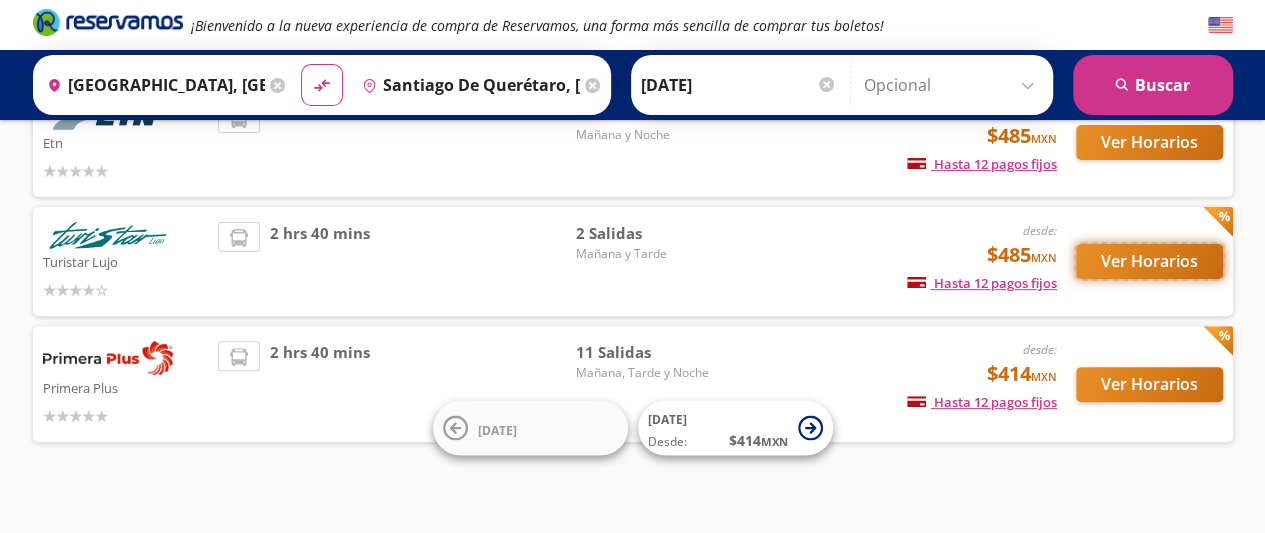 click on "Ver Horarios" at bounding box center (1149, 261) 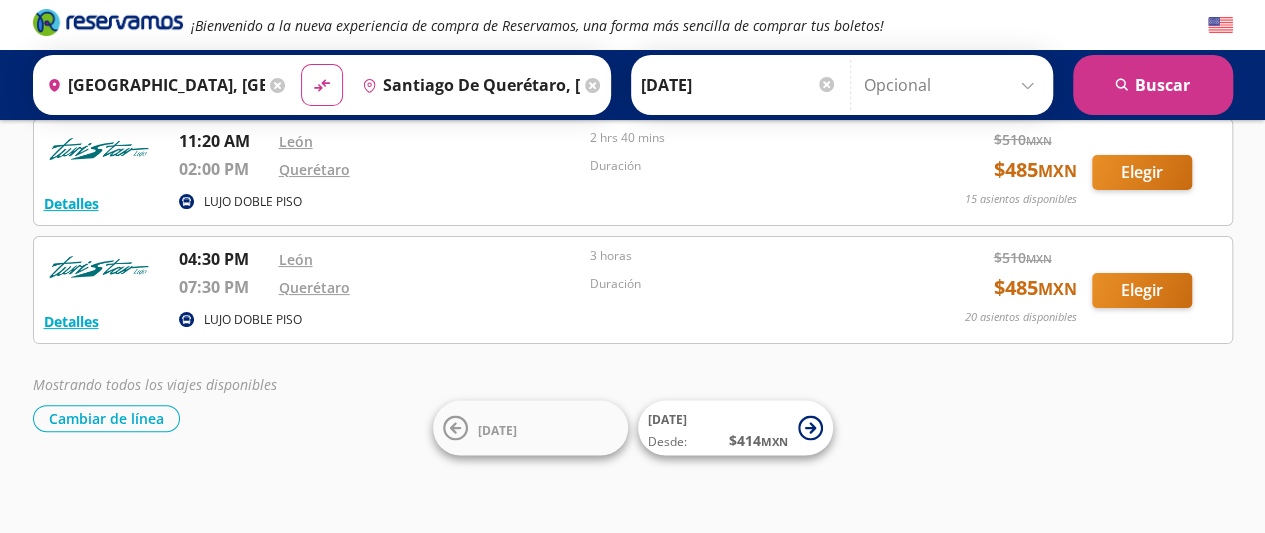 scroll, scrollTop: 0, scrollLeft: 0, axis: both 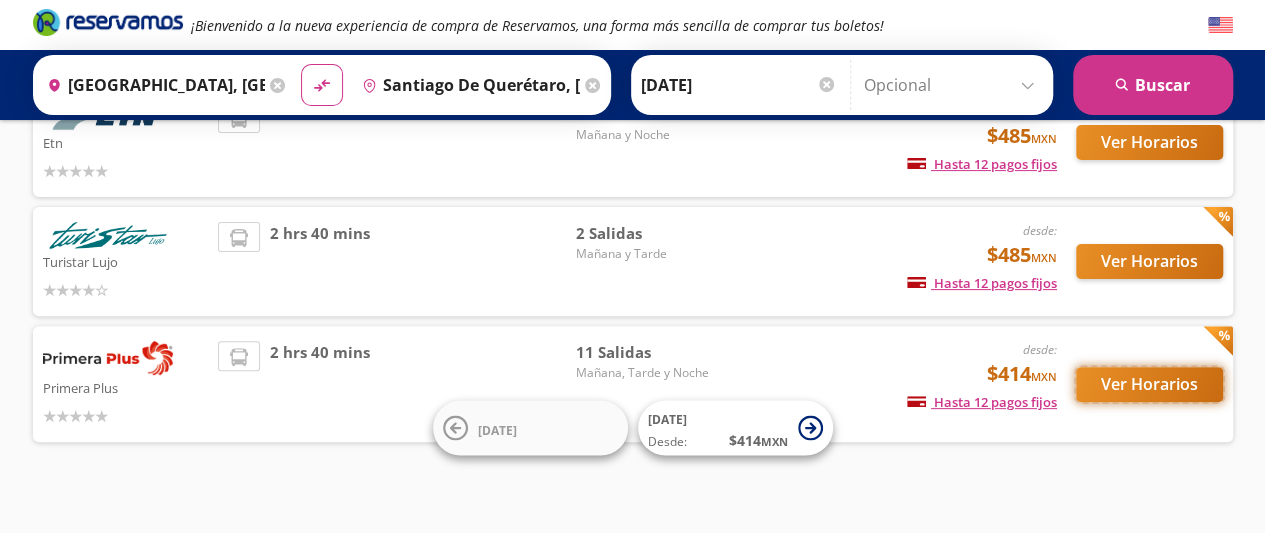 click on "Ver Horarios" at bounding box center [1149, 384] 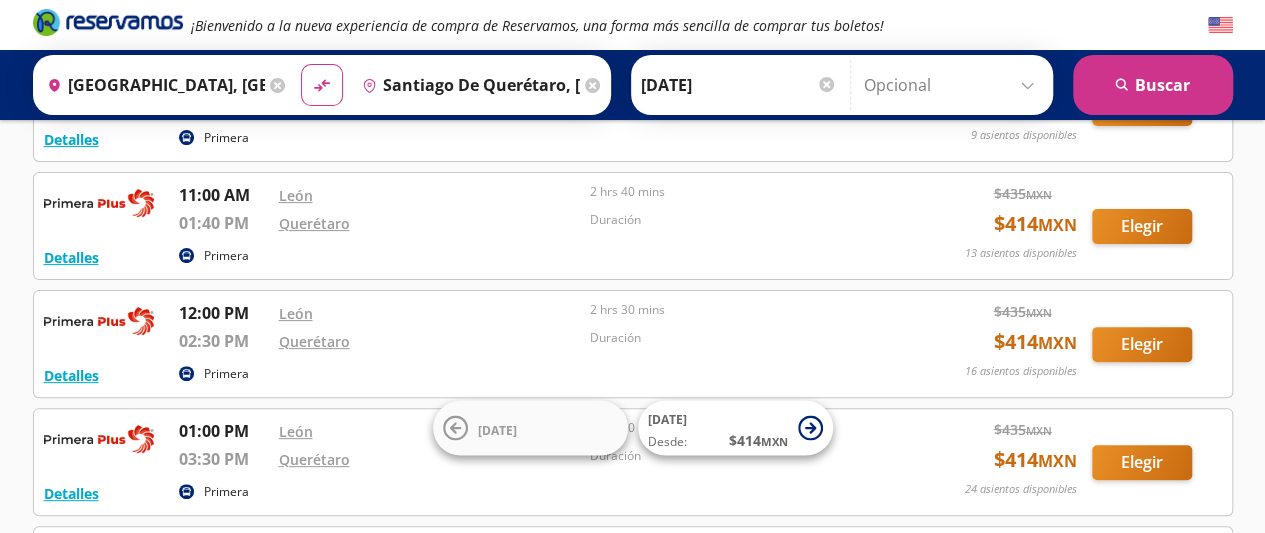 scroll, scrollTop: 0, scrollLeft: 0, axis: both 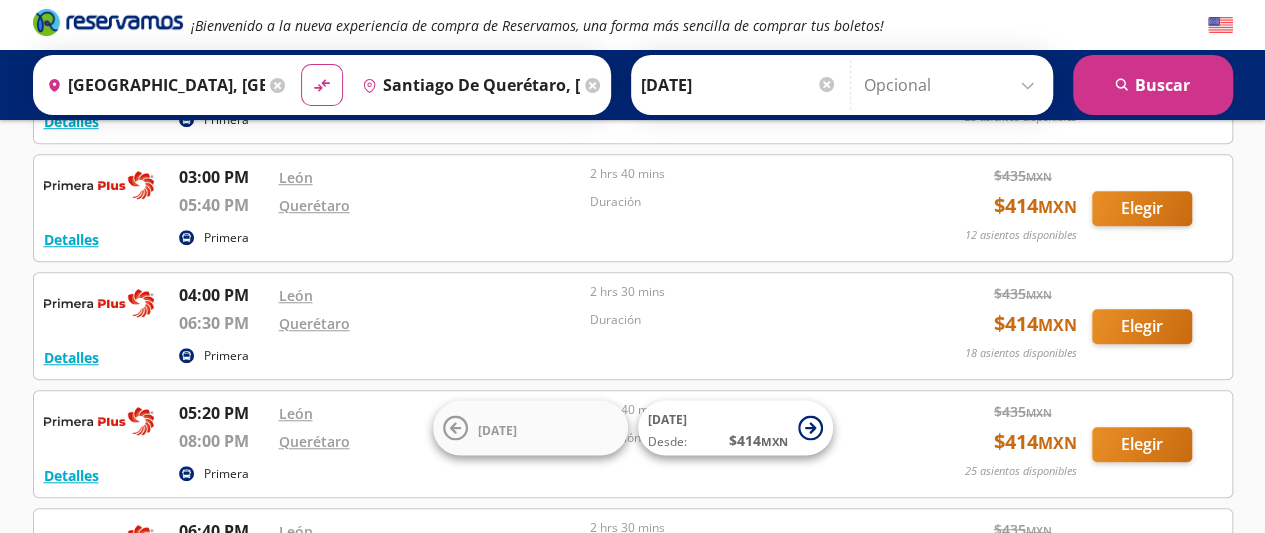 click on "Detalles Primera 09:00 AM León 11:40 AM Querétaro 2 hrs 40 mins Duración $ 435  MXN $ 414  MXN 9 asientos disponibles Elegir 9 asientos disponibles Detalles Elegir Detalles Primera 11:00 AM León 01:40 PM Querétaro 2 hrs 40 mins Duración $ 435  MXN $ 414  MXN 13 asientos disponibles Elegir 13 asientos disponibles Detalles Elegir Detalles Primera 12:00 PM León 02:30 PM Querétaro 2 hrs 30 mins Duración $ 435  MXN $ 414  MXN 16 asientos disponibles Elegir 16 asientos disponibles Detalles Elegir Detalles Primera 01:00 PM León 03:30 PM Querétaro 2 hrs 30 mins Duración $ 435  MXN $ 414  MXN 24 asientos disponibles Elegir 24 asientos disponibles Detalles Elegir Detalles Primera 02:00 PM León 04:40 PM Querétaro 2 hrs 40 mins Duración $ 435  MXN $ 414  MXN 23 asientos disponibles Elegir 23 asientos disponibles Detalles Elegir Detalles Primera 03:00 PM León 05:40 PM Querétaro 2 hrs 40 mins Duración $ 435  MXN $ 414  MXN 12 asientos disponibles Elegir 12 asientos disponibles Detalles Elegir Detalles $ $" at bounding box center [633, 149] 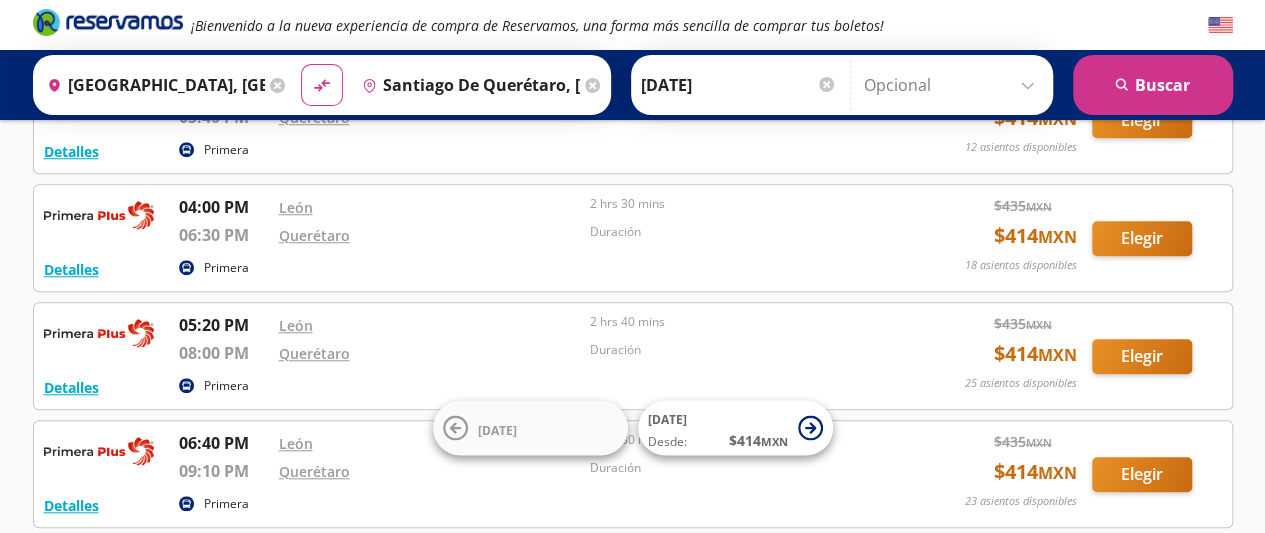 scroll, scrollTop: 755, scrollLeft: 0, axis: vertical 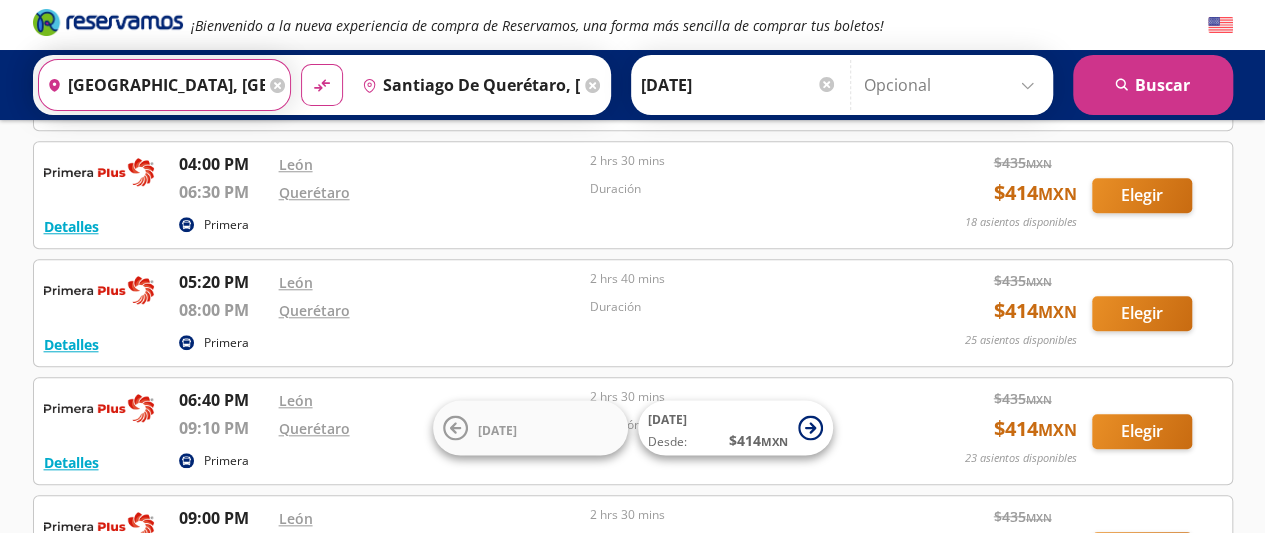 click on "[GEOGRAPHIC_DATA], [GEOGRAPHIC_DATA]" at bounding box center [152, 85] 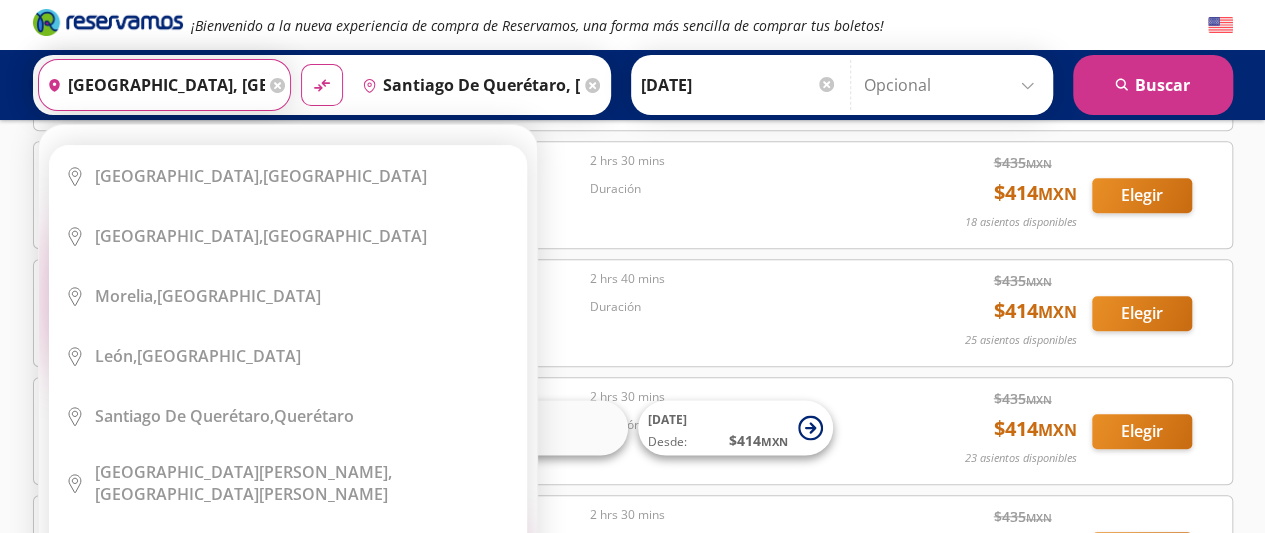 drag, startPoint x: 215, startPoint y: 83, endPoint x: 58, endPoint y: 84, distance: 157.00319 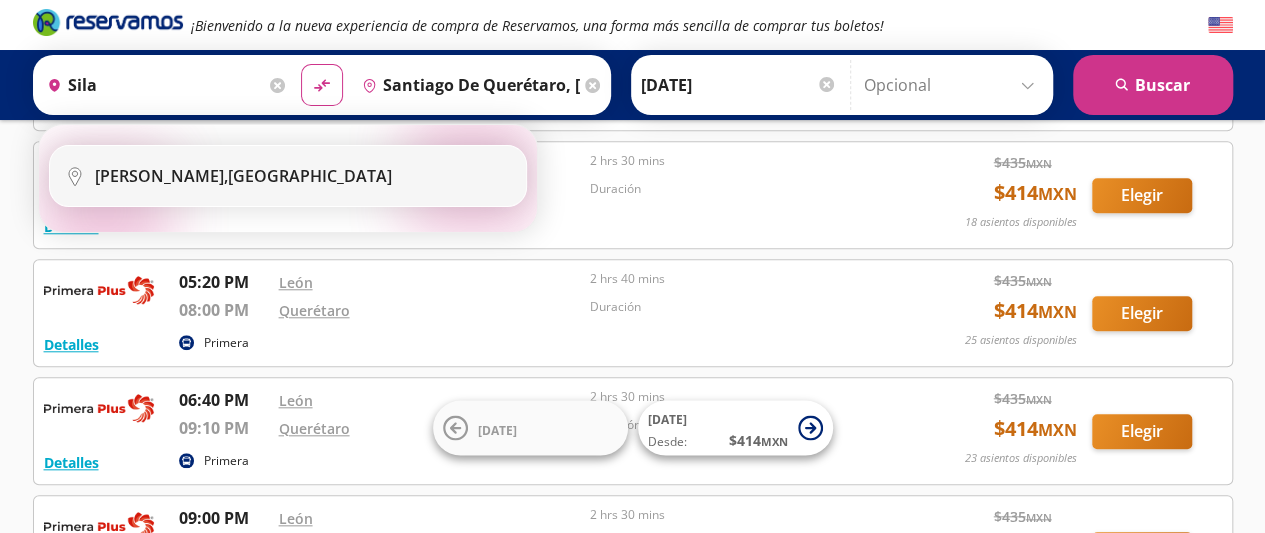 click on "[PERSON_NAME]," at bounding box center (161, 176) 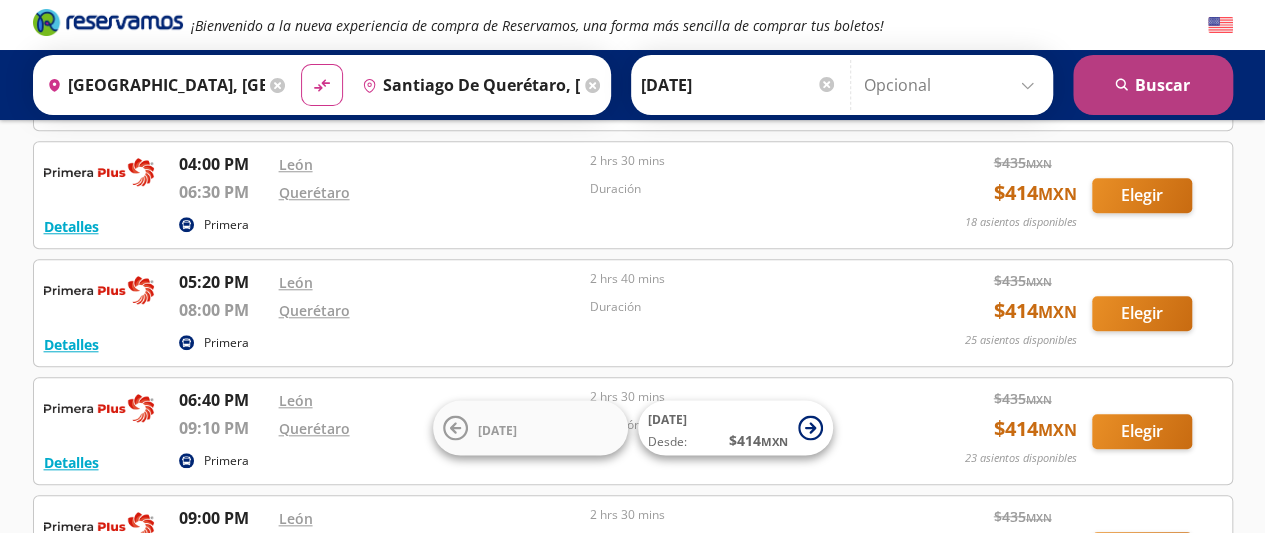 click on "search
[GEOGRAPHIC_DATA]" at bounding box center (1153, 85) 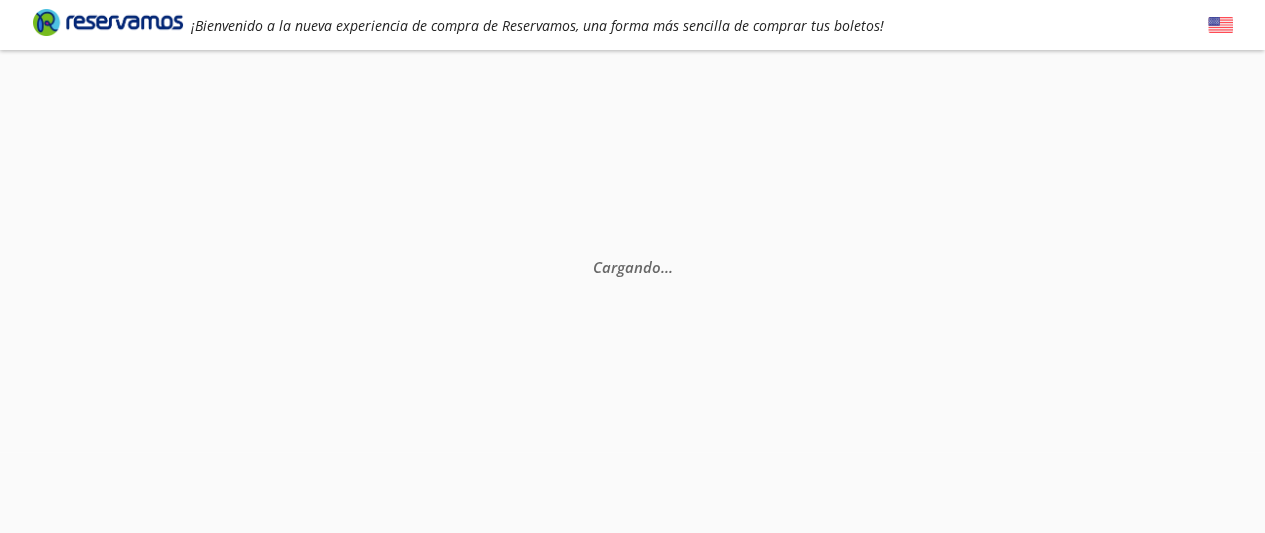 scroll, scrollTop: 0, scrollLeft: 0, axis: both 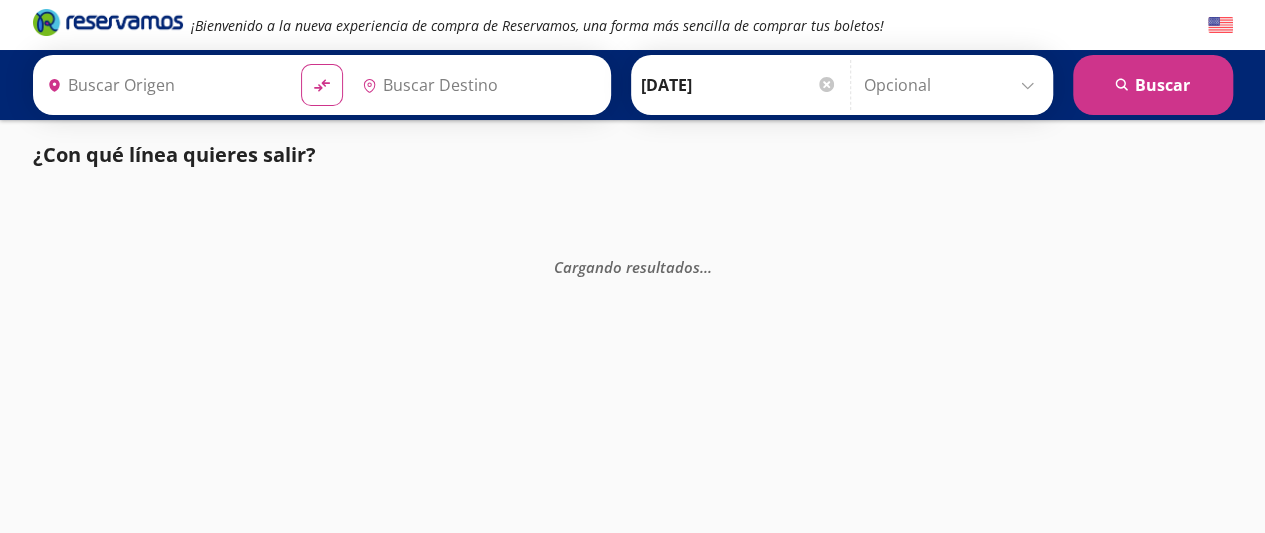 type on "[GEOGRAPHIC_DATA], [GEOGRAPHIC_DATA]" 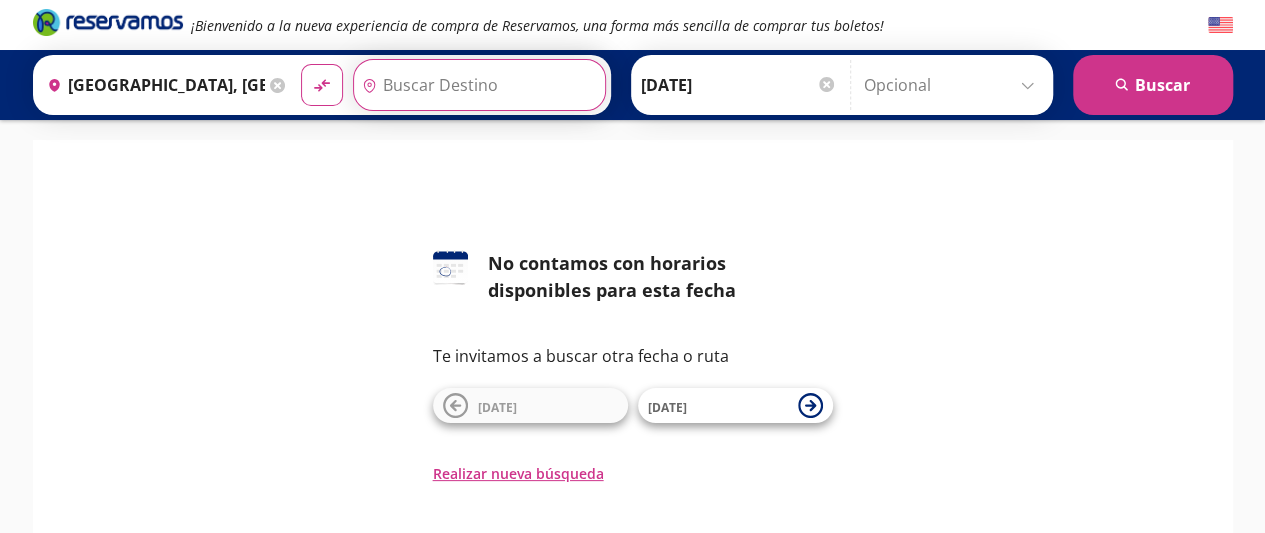 click on "Destino" at bounding box center (477, 85) 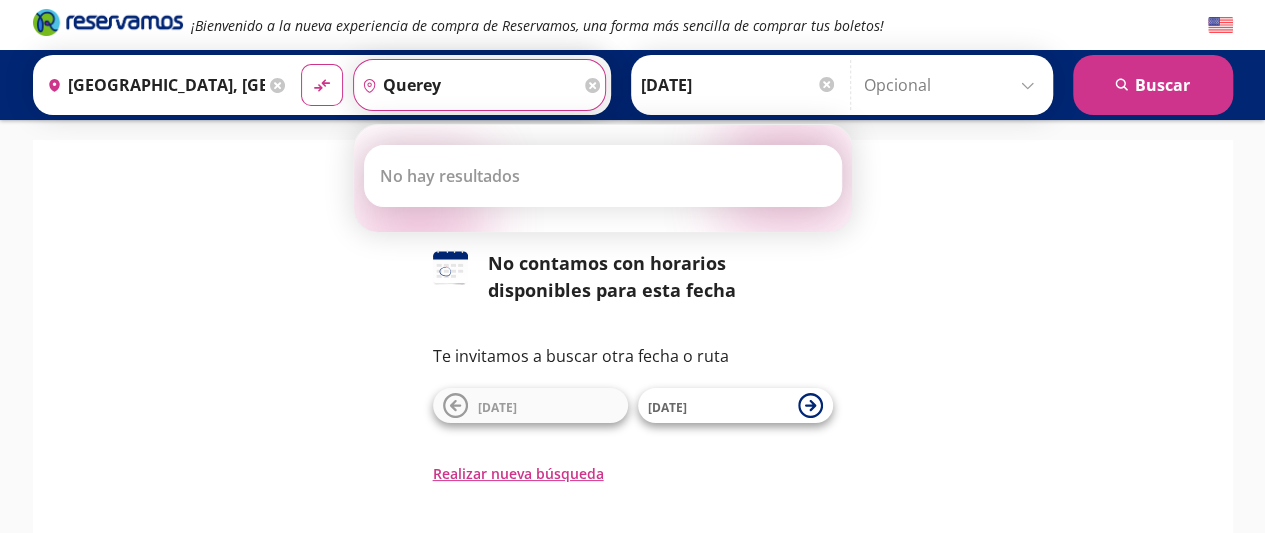 click on "querey" at bounding box center (467, 85) 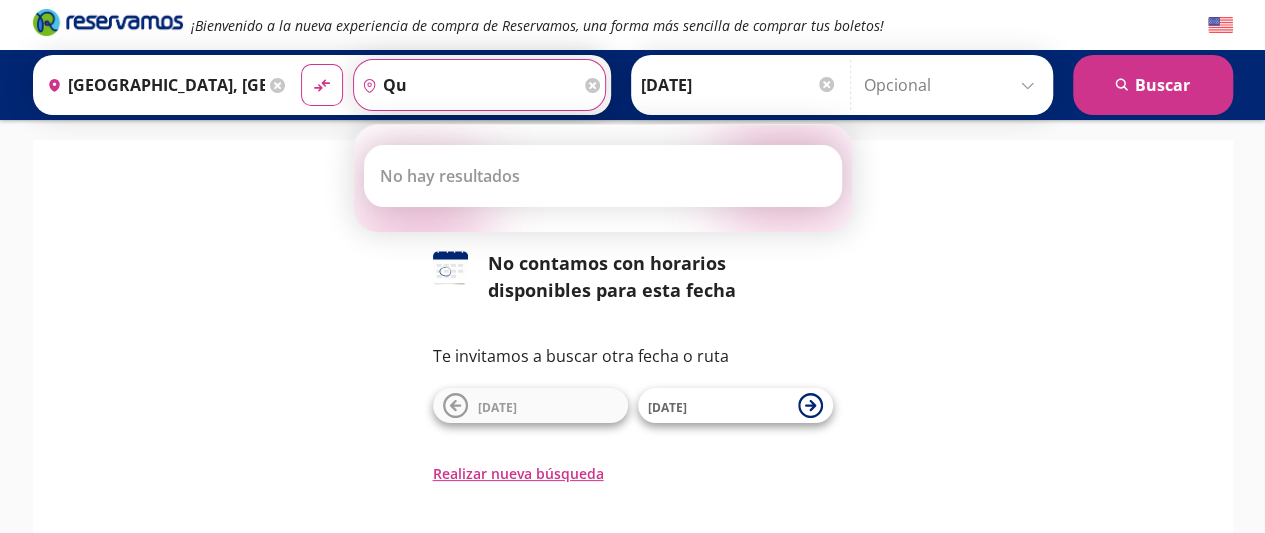 type on "q" 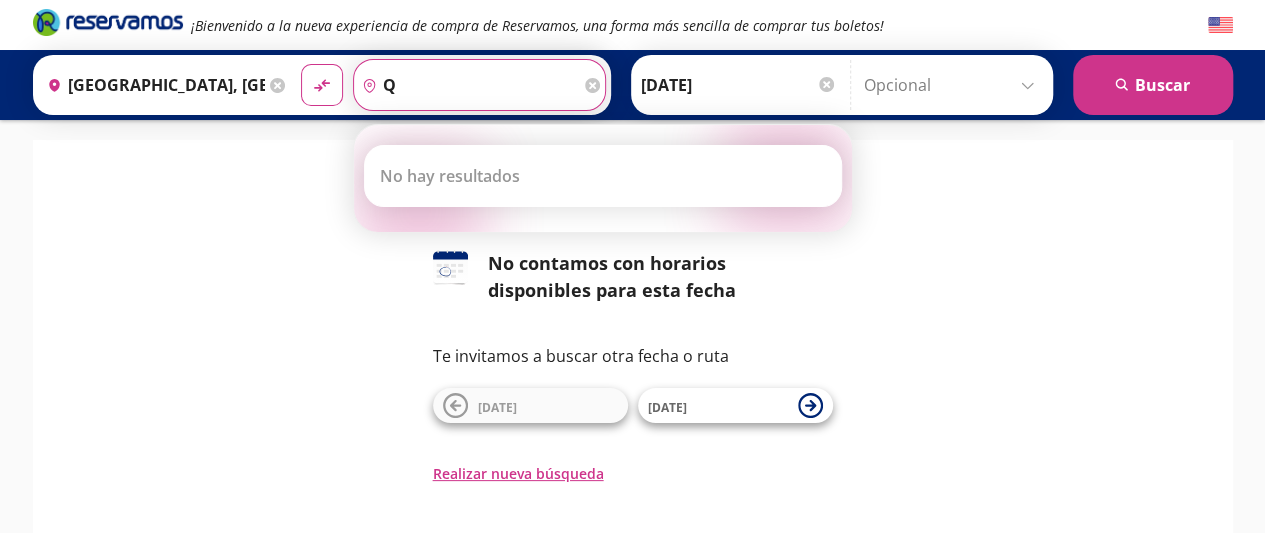 type 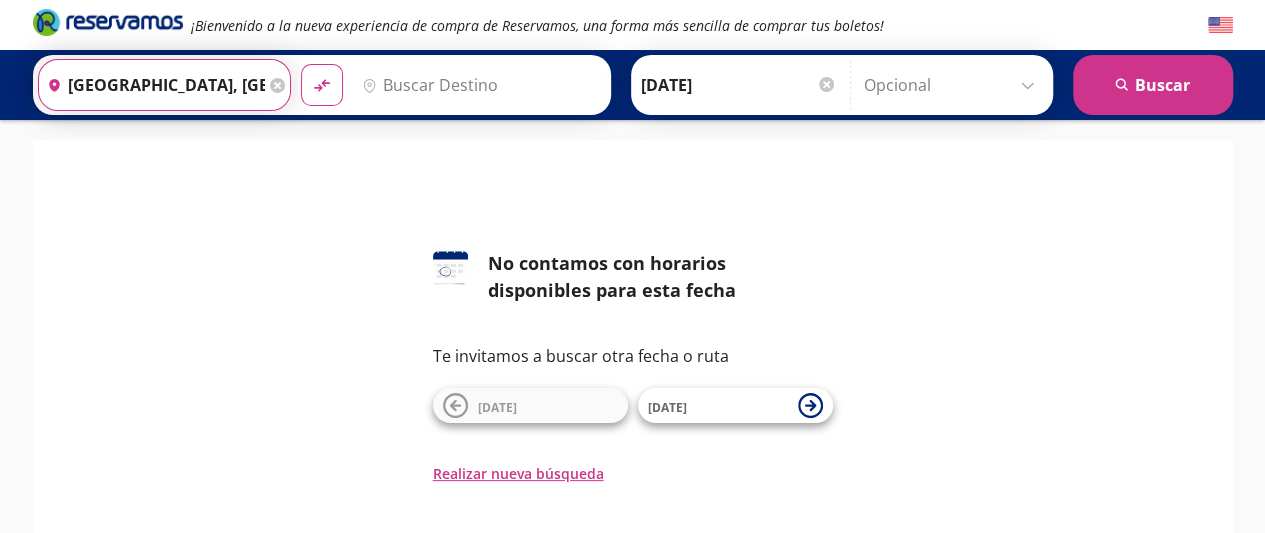 click on "[GEOGRAPHIC_DATA], [GEOGRAPHIC_DATA]" at bounding box center (152, 85) 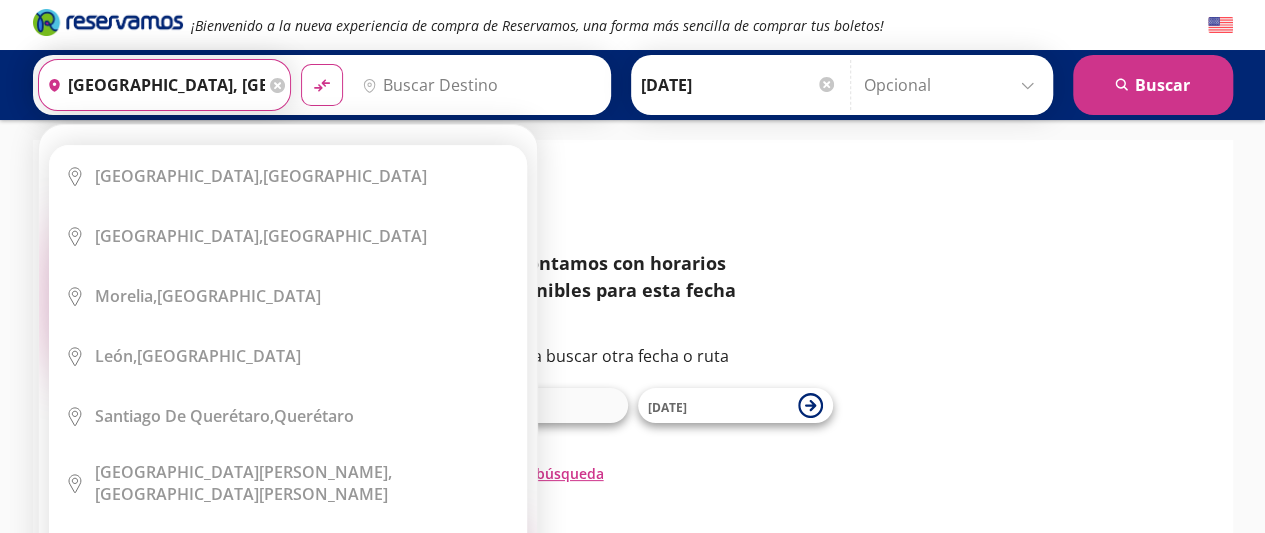 drag, startPoint x: 230, startPoint y: 82, endPoint x: 31, endPoint y: 83, distance: 199.00252 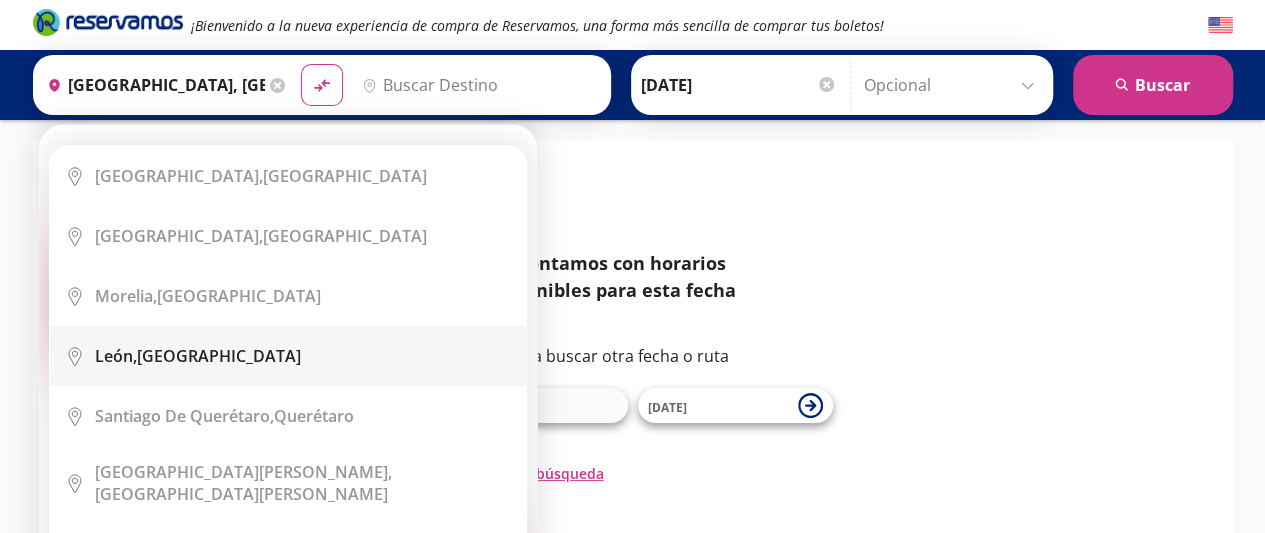 click on "City Icon
[GEOGRAPHIC_DATA],  [GEOGRAPHIC_DATA]" at bounding box center (288, 356) 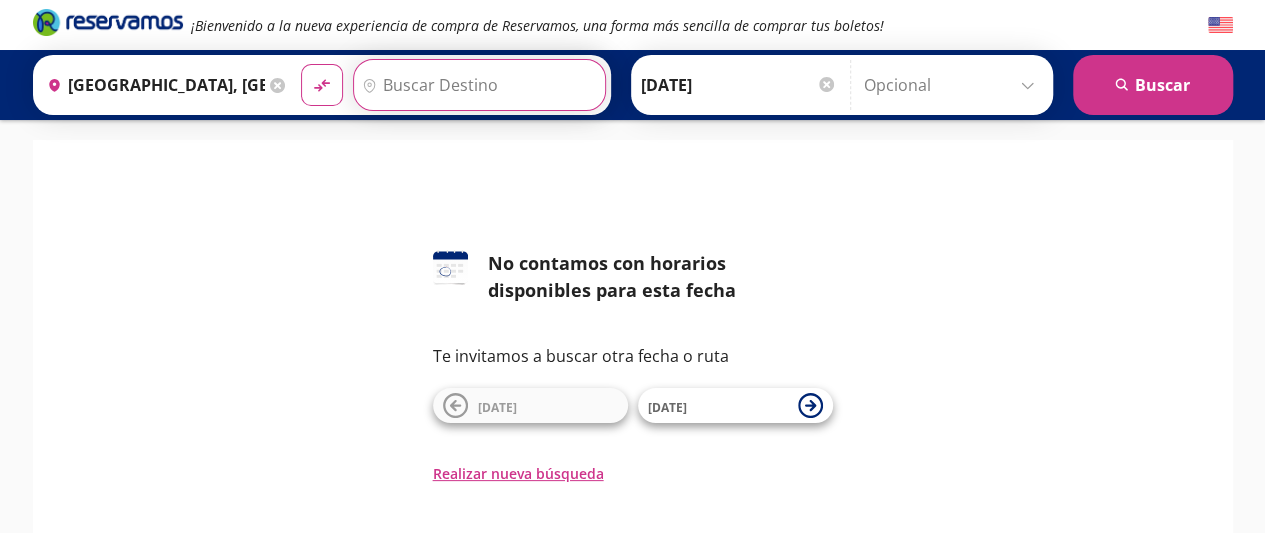 click on "Destino" at bounding box center (477, 85) 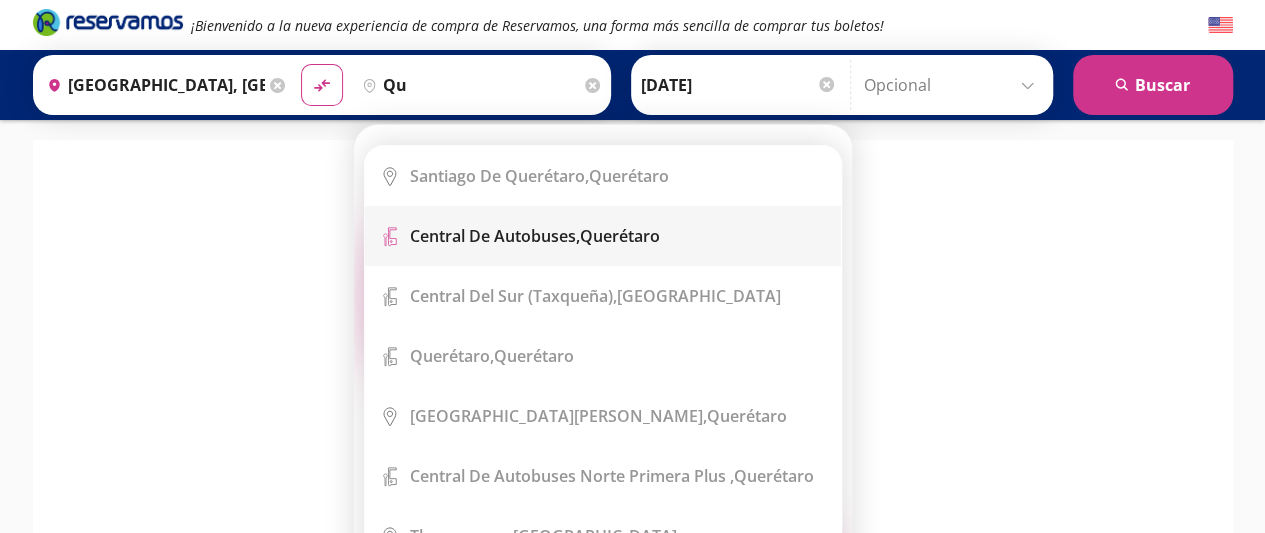 click on "Terminal Icon" at bounding box center [603, 236] 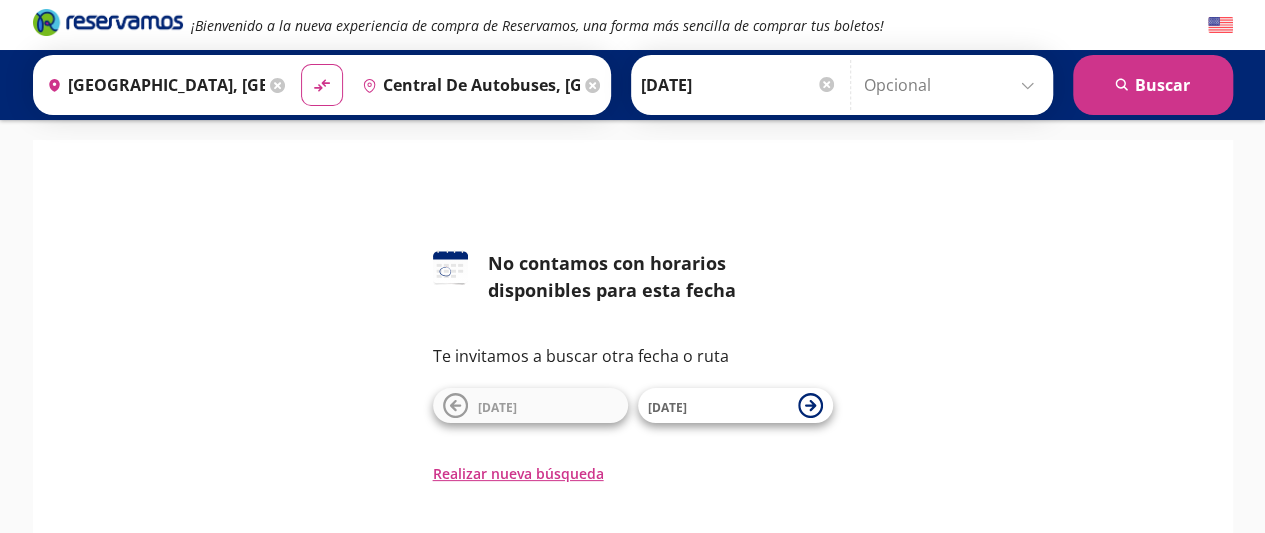 click 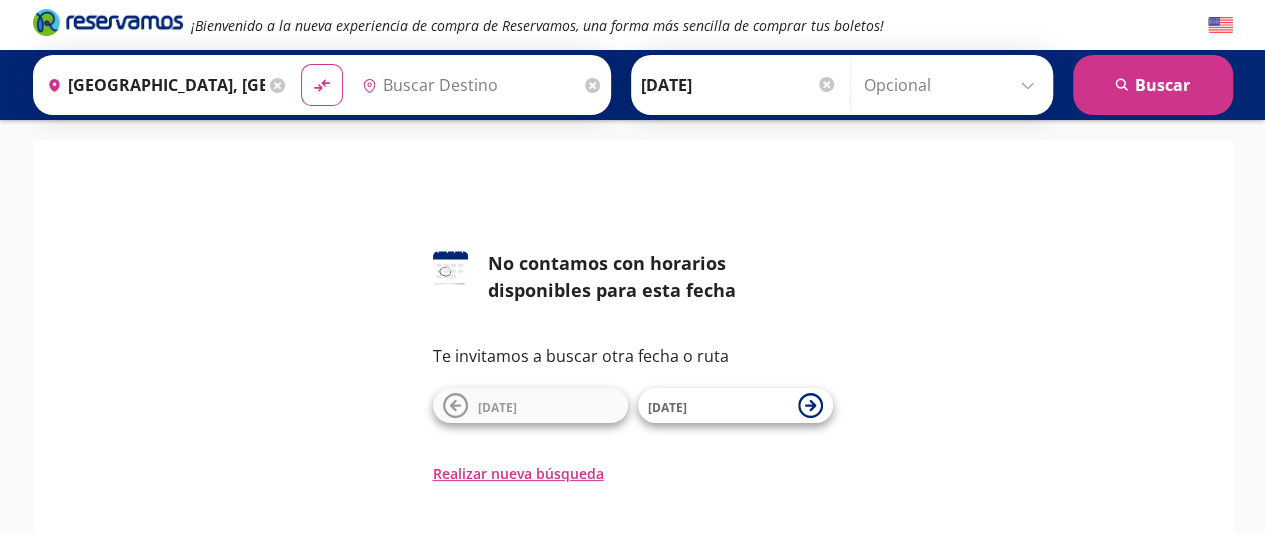 scroll, scrollTop: 0, scrollLeft: 0, axis: both 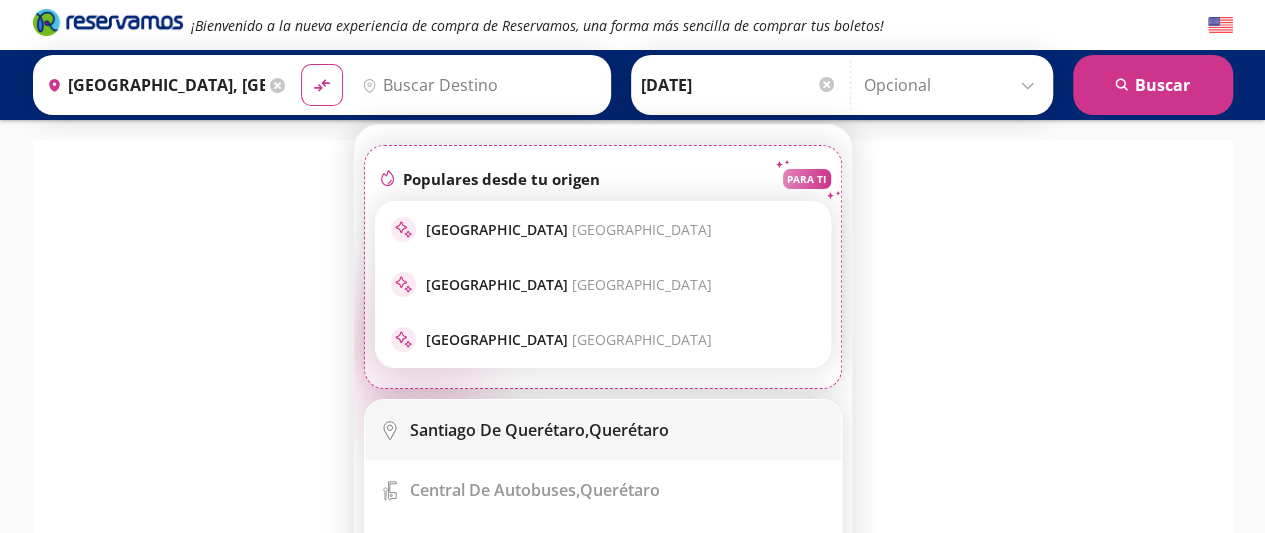 click on "Santiago de Querétaro," at bounding box center (499, 430) 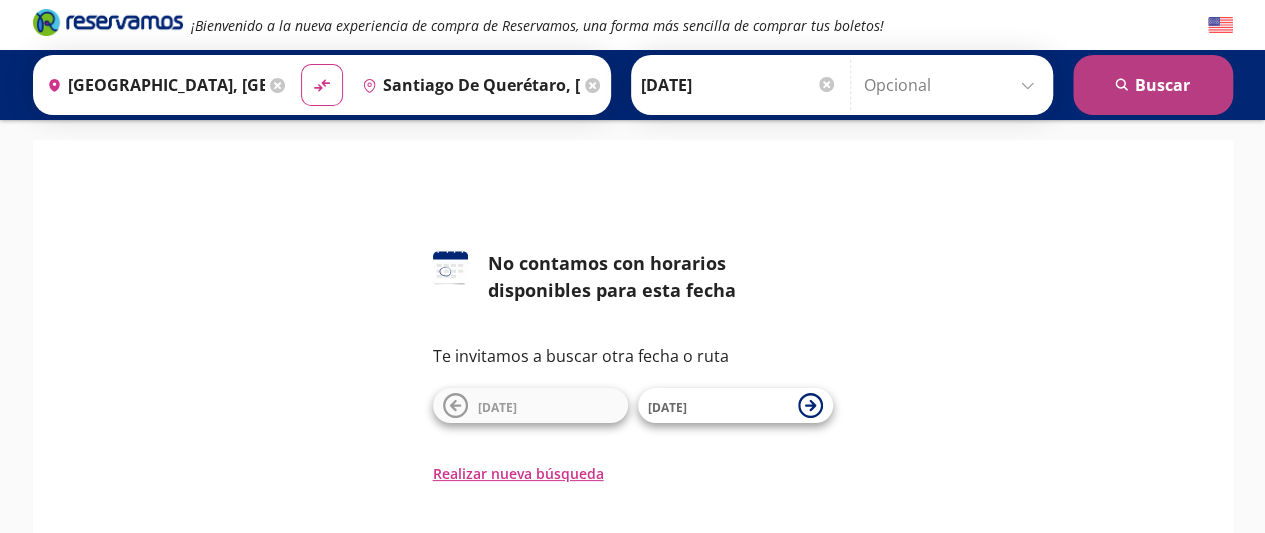 click on "search
[GEOGRAPHIC_DATA]" at bounding box center [1153, 85] 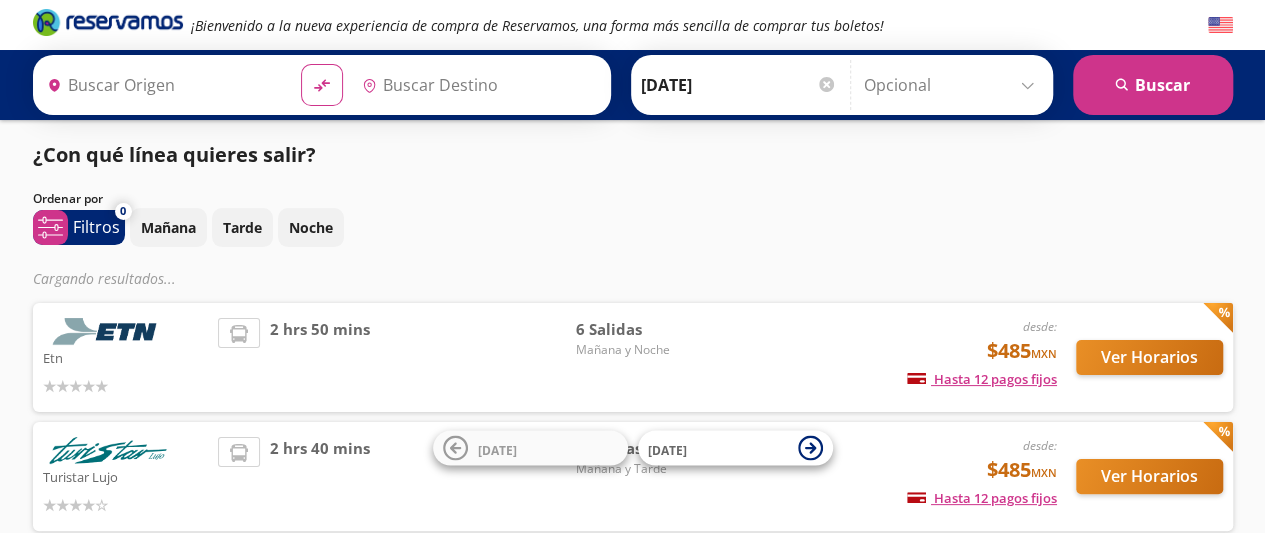 type on "[GEOGRAPHIC_DATA], [GEOGRAPHIC_DATA]" 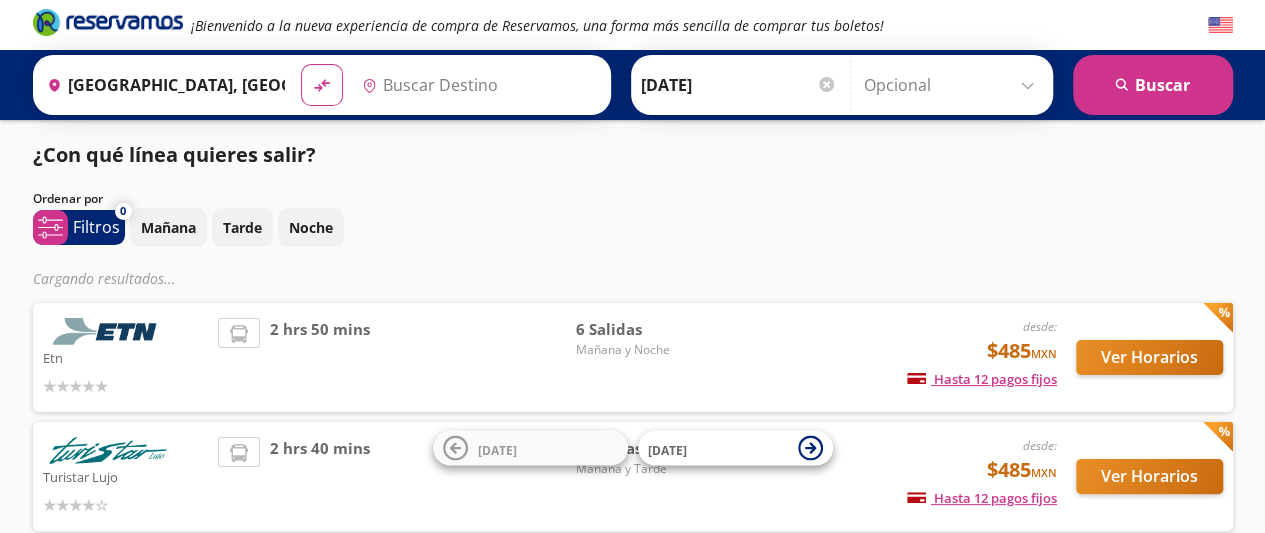 type on "Santiago de Querétaro, [GEOGRAPHIC_DATA]" 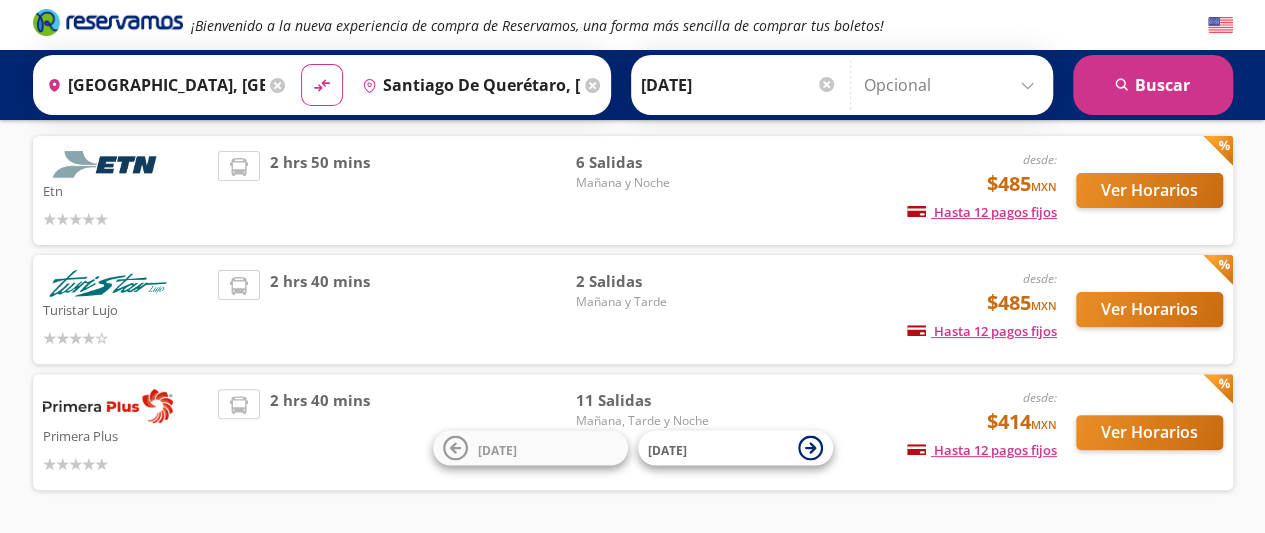 scroll, scrollTop: 234, scrollLeft: 0, axis: vertical 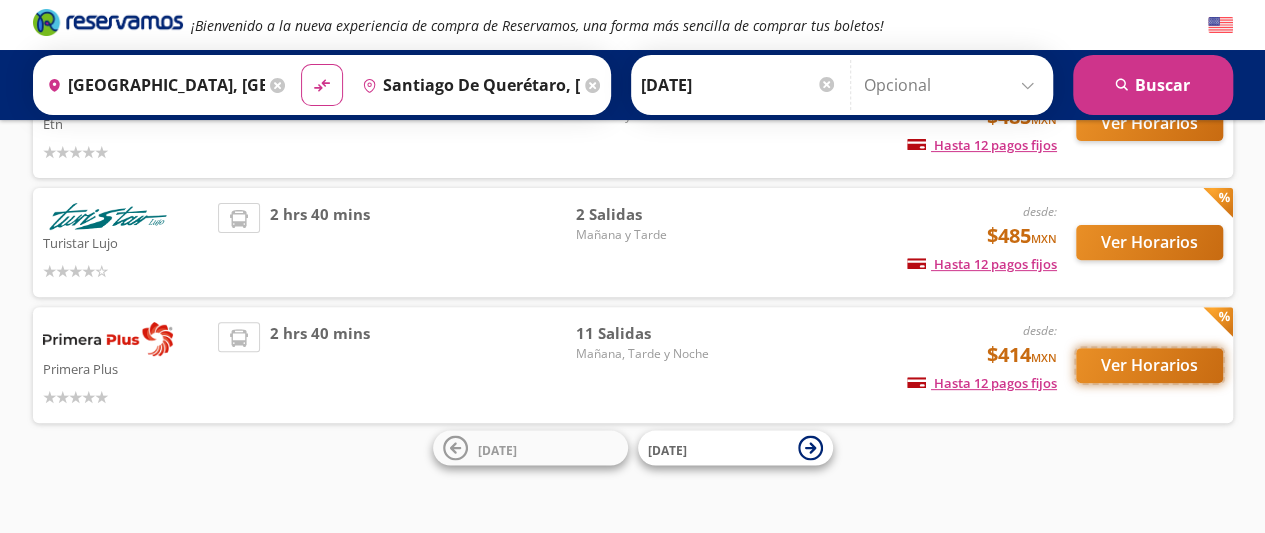 click on "Ver Horarios" at bounding box center (1149, 365) 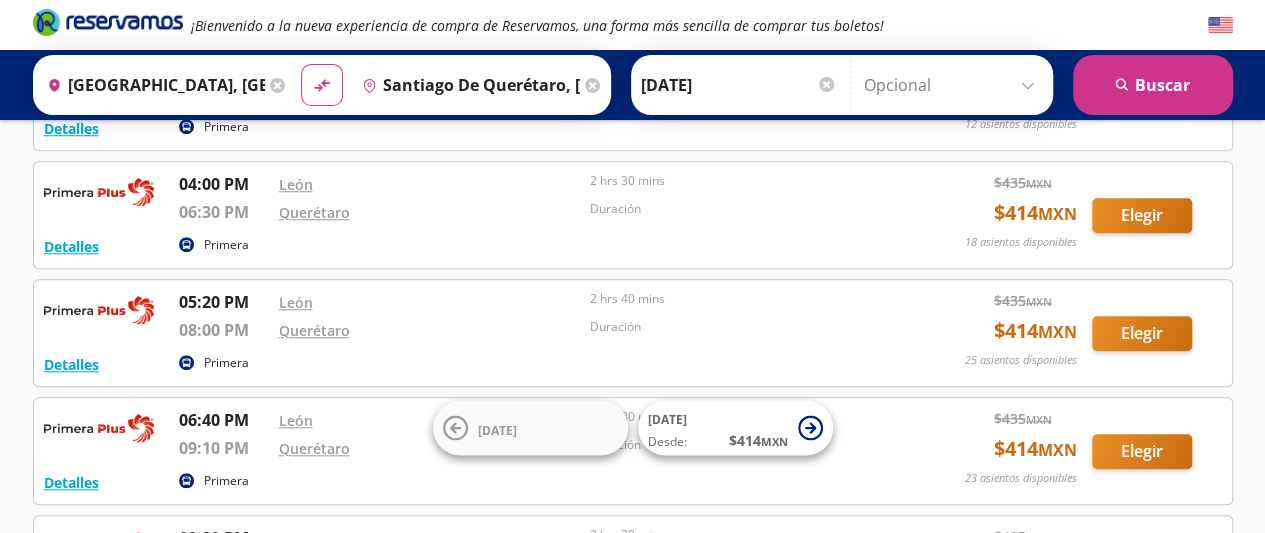scroll, scrollTop: 793, scrollLeft: 0, axis: vertical 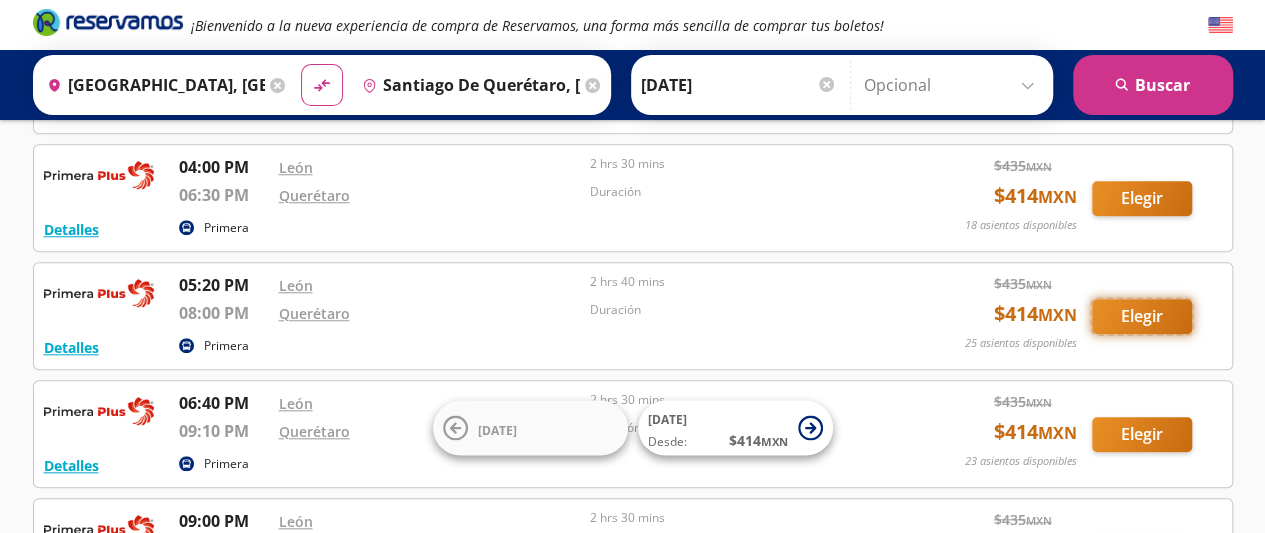 click on "Elegir" at bounding box center [1142, 316] 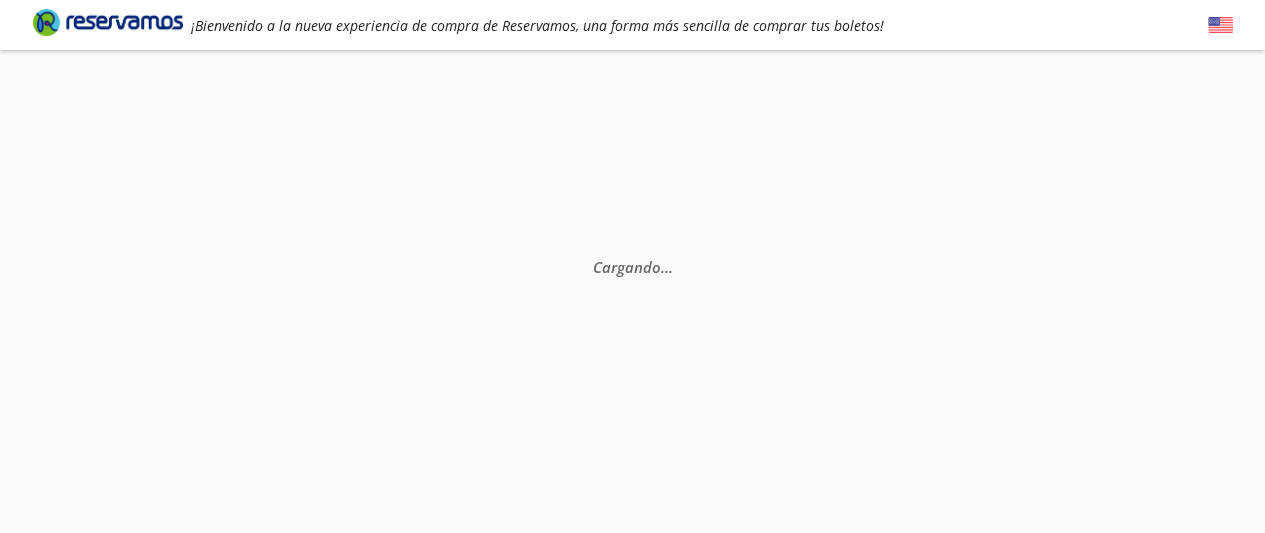 scroll, scrollTop: 0, scrollLeft: 0, axis: both 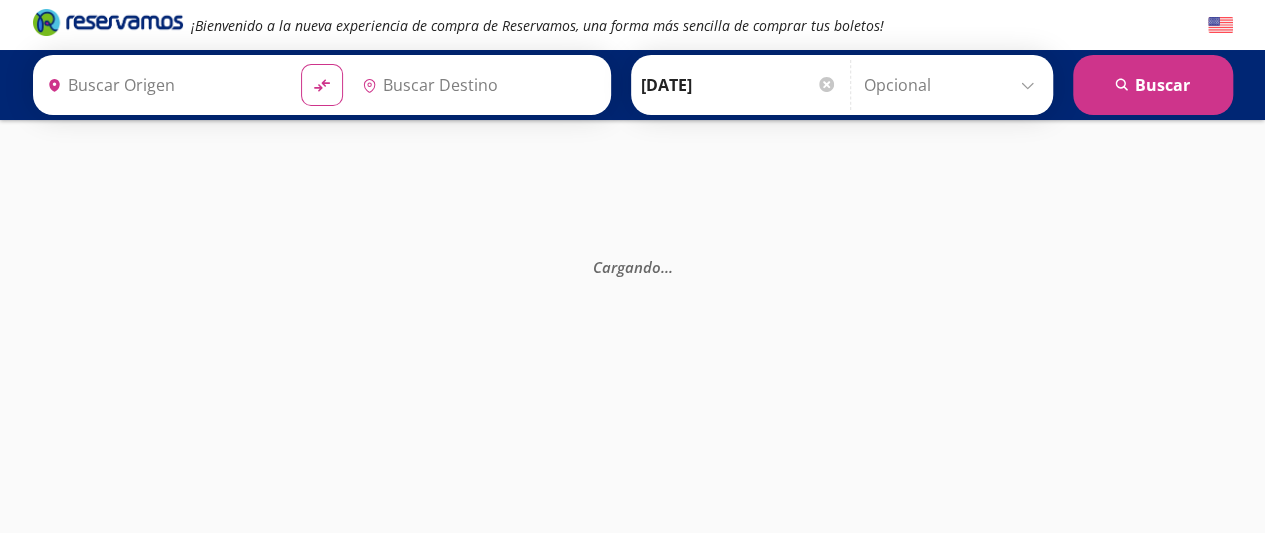 type on "Santiago de Querétaro, [GEOGRAPHIC_DATA]" 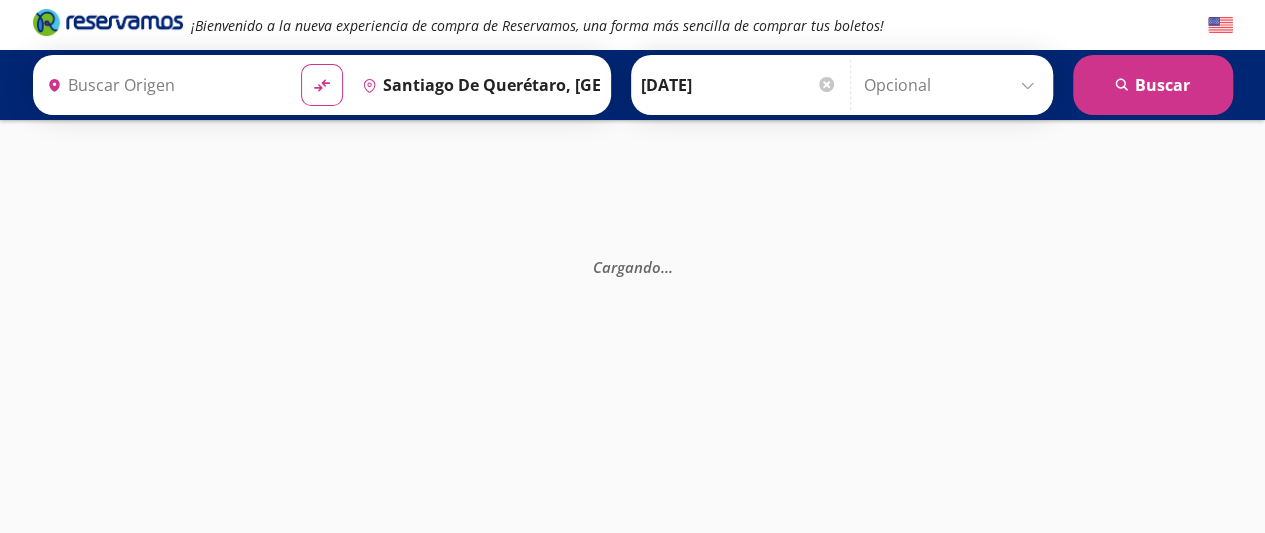 type on "[GEOGRAPHIC_DATA], [GEOGRAPHIC_DATA]" 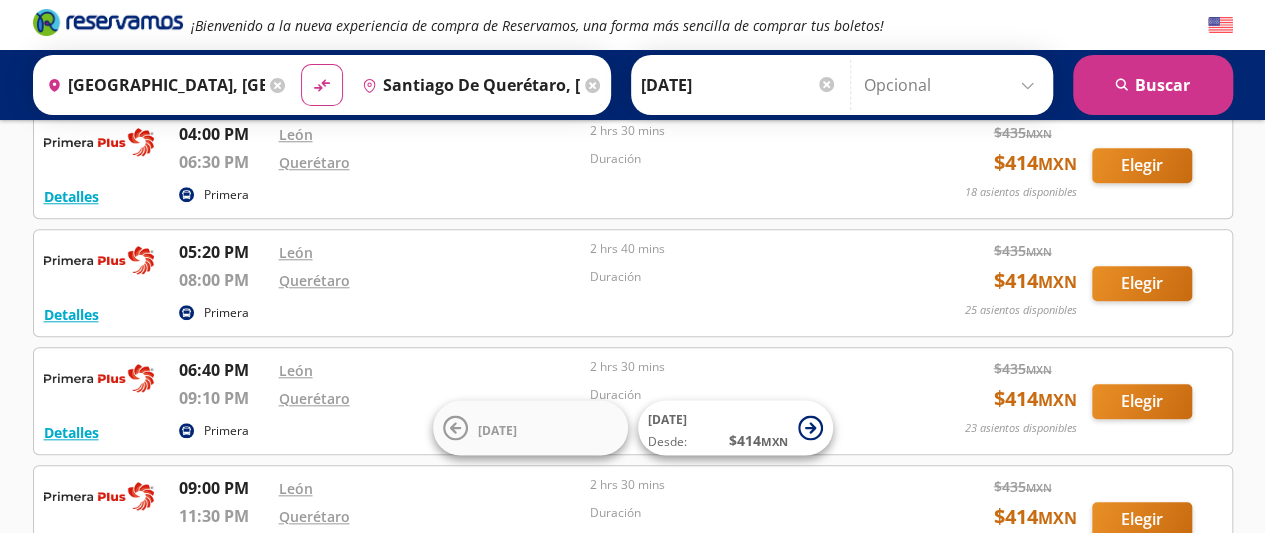scroll, scrollTop: 828, scrollLeft: 0, axis: vertical 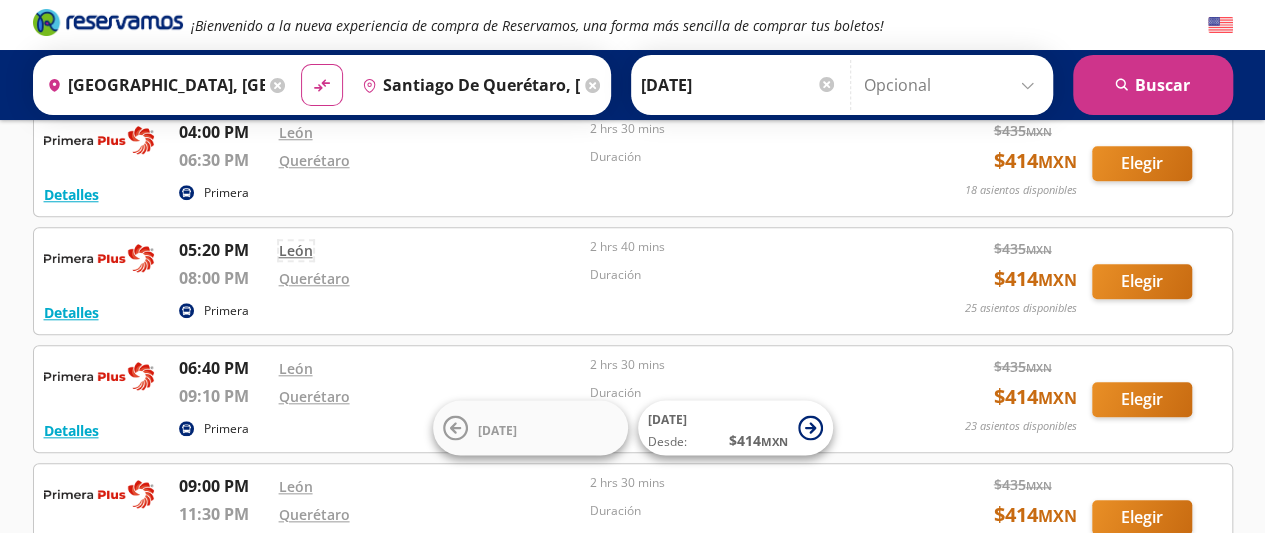 click on "León" at bounding box center [296, 250] 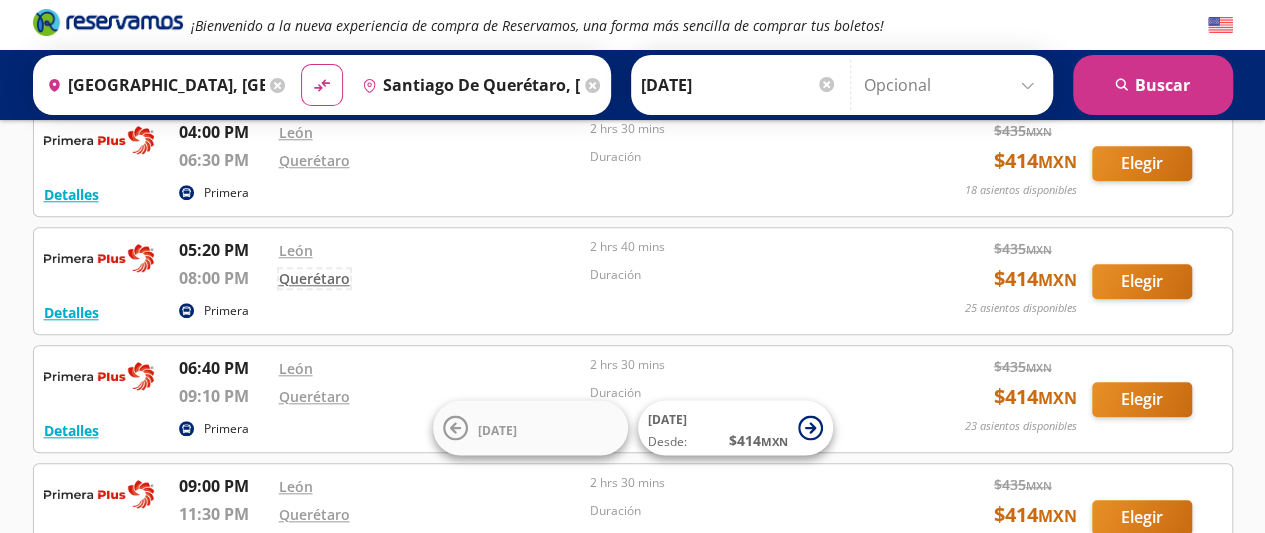 click on "Querétaro" at bounding box center [314, 278] 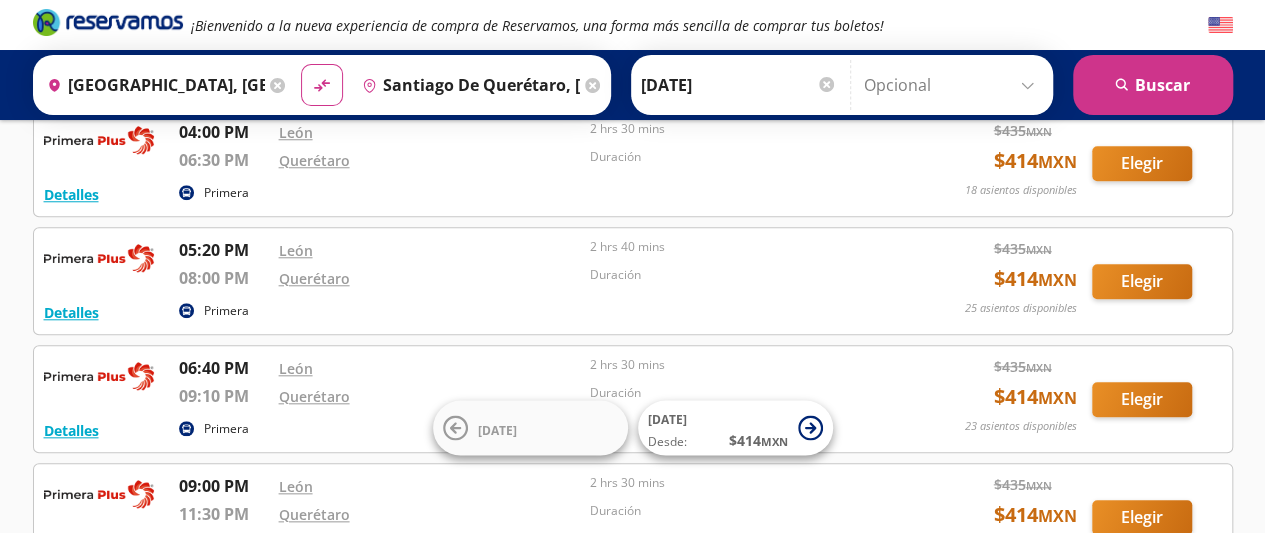 click 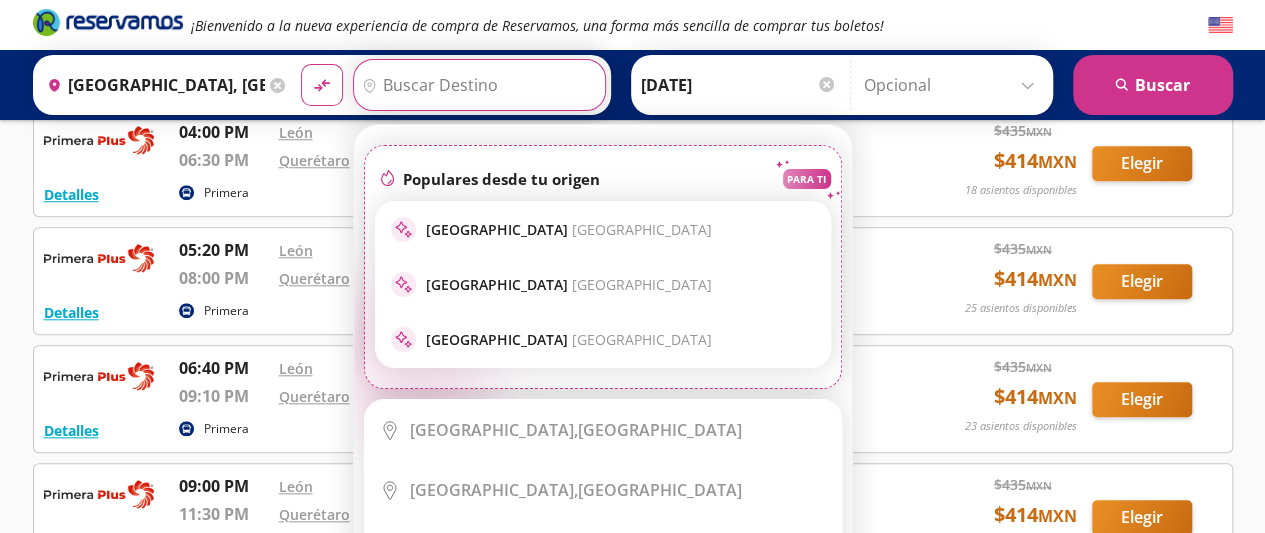 scroll, scrollTop: 0, scrollLeft: 0, axis: both 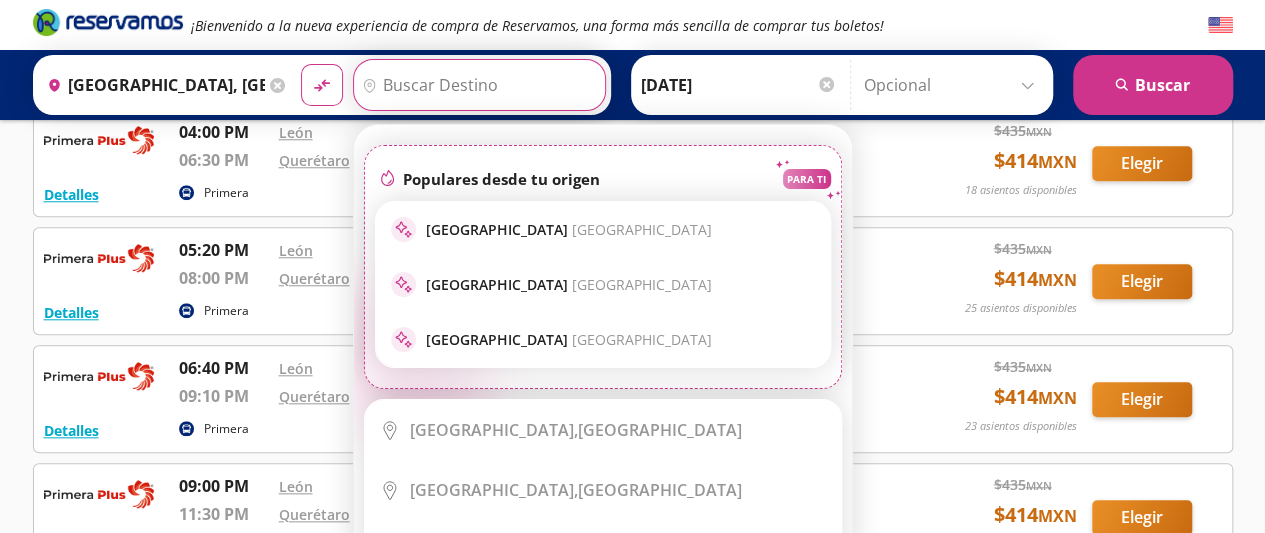 click on "Destino" at bounding box center (477, 85) 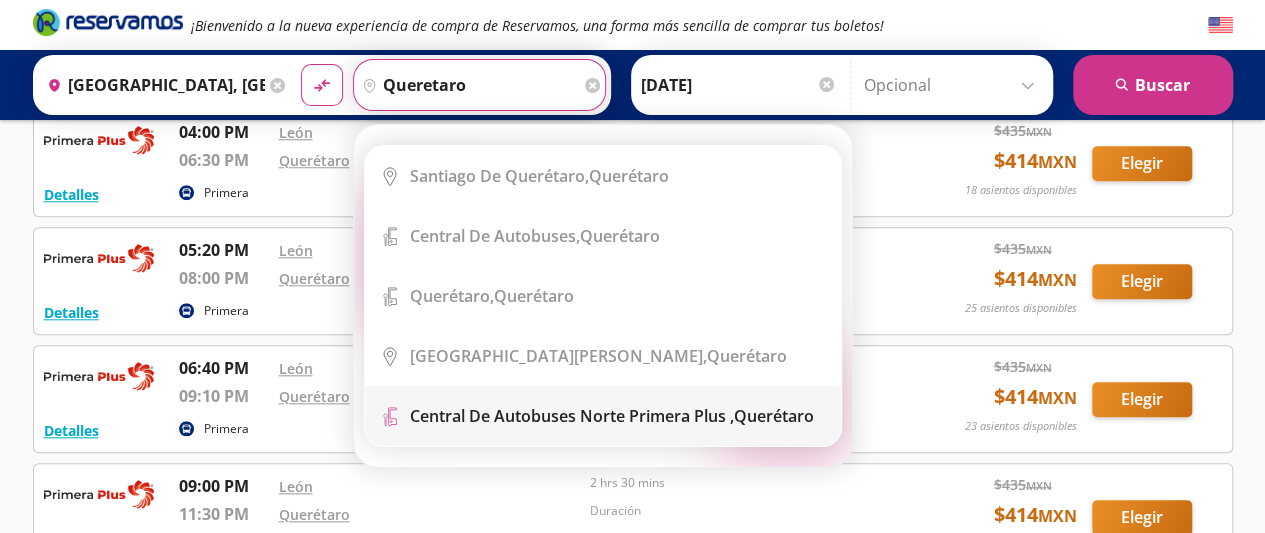 click on "Central De Autobuses Norte Primera Plus ," at bounding box center (572, 416) 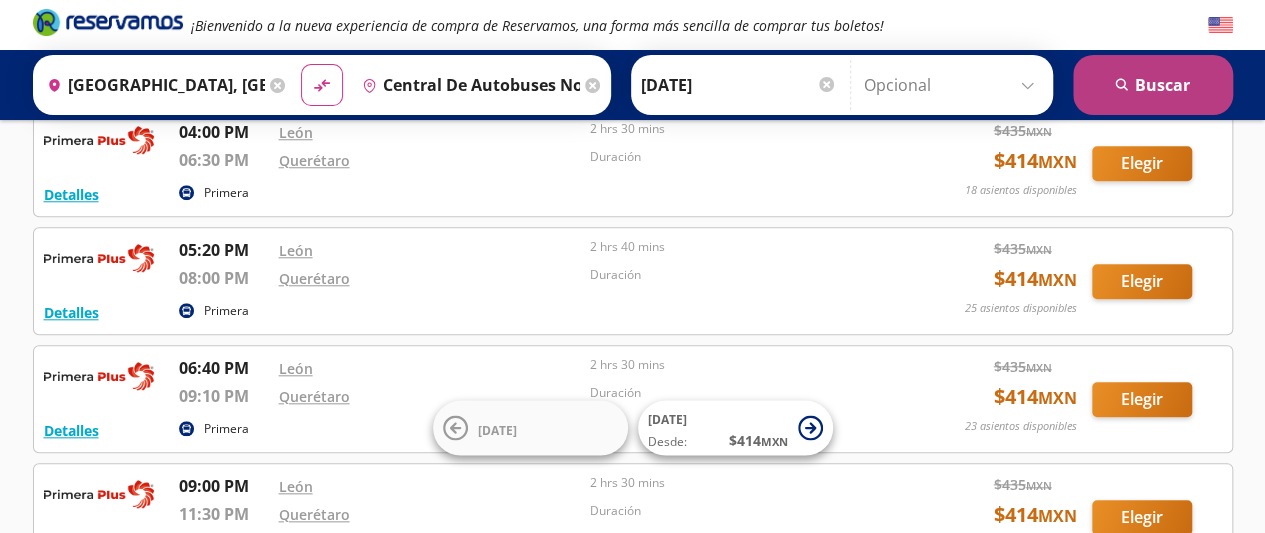 click on "search
[GEOGRAPHIC_DATA]" at bounding box center [1153, 85] 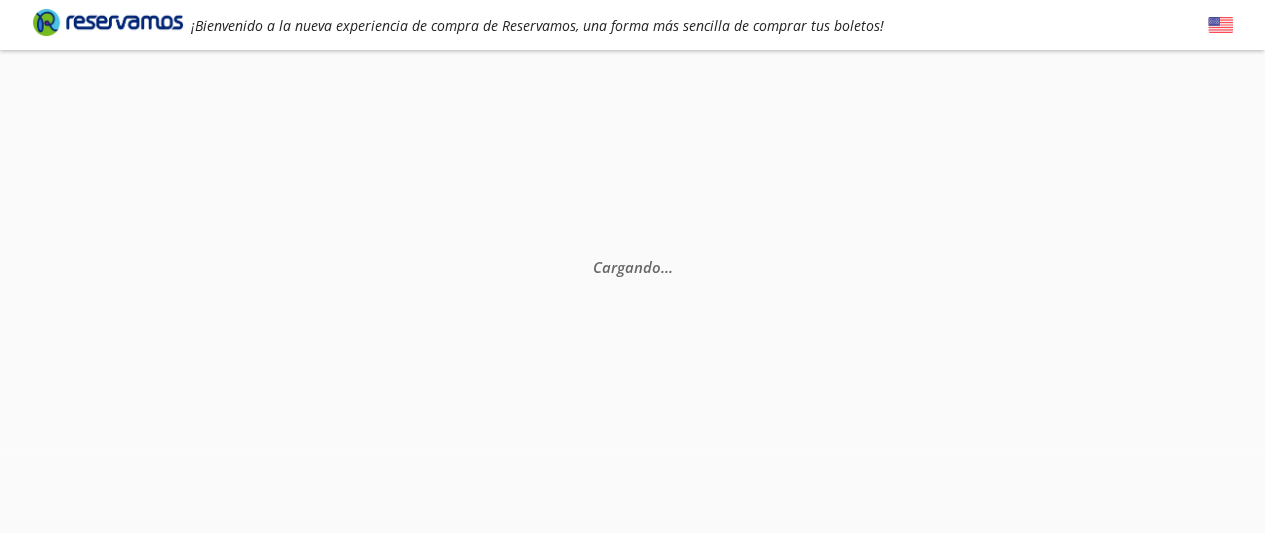 scroll, scrollTop: 0, scrollLeft: 0, axis: both 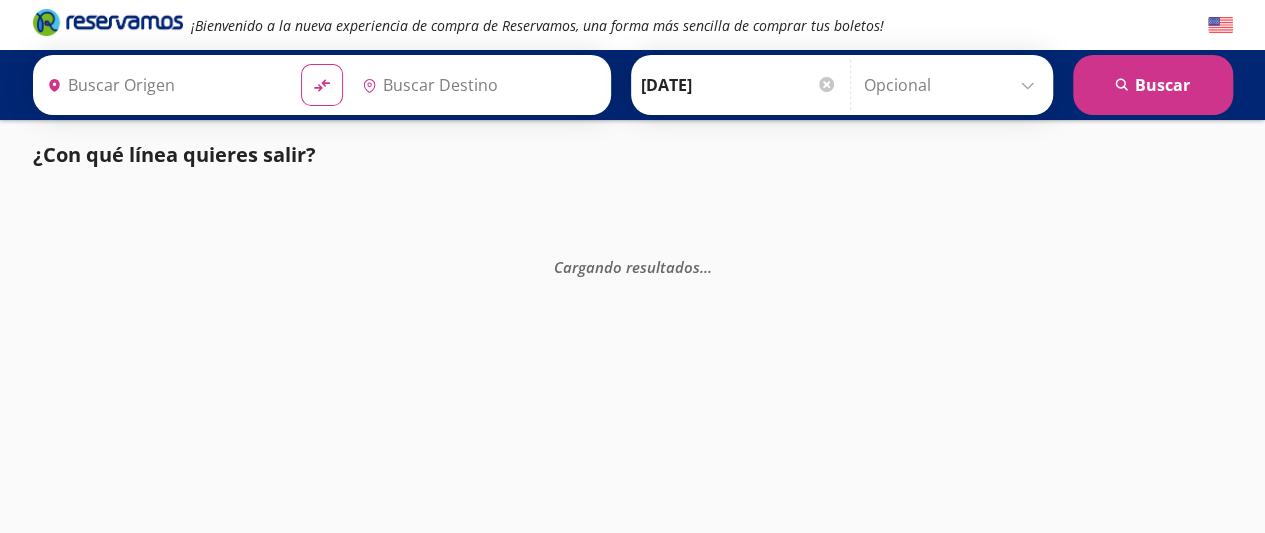 type on "[GEOGRAPHIC_DATA], [GEOGRAPHIC_DATA]" 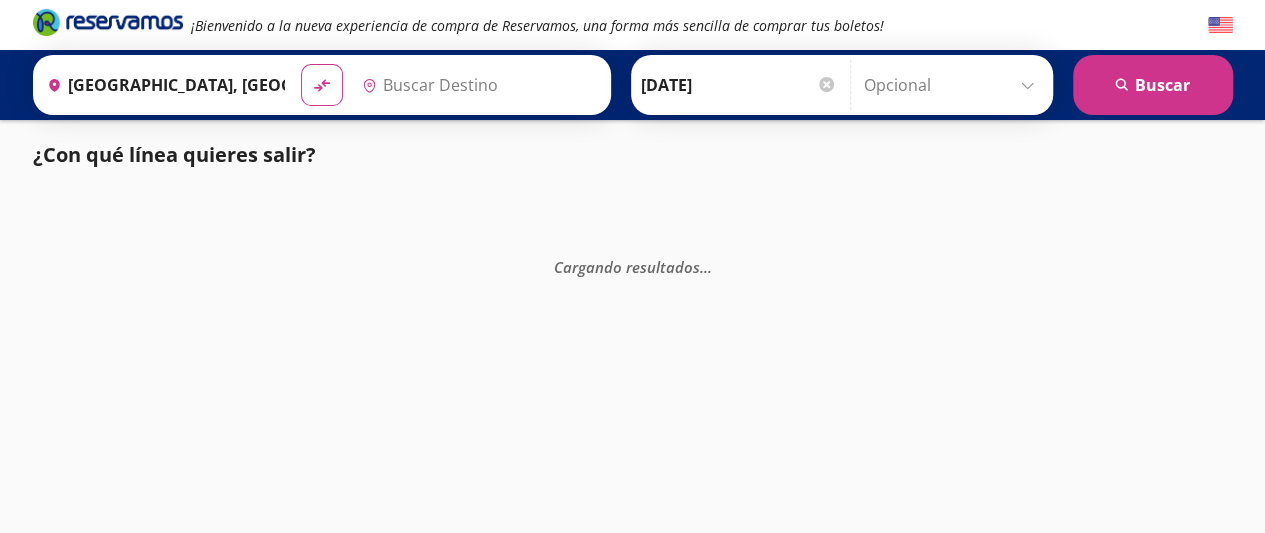 type on "Central De Autobuses Norte Primera Plus , [GEOGRAPHIC_DATA]" 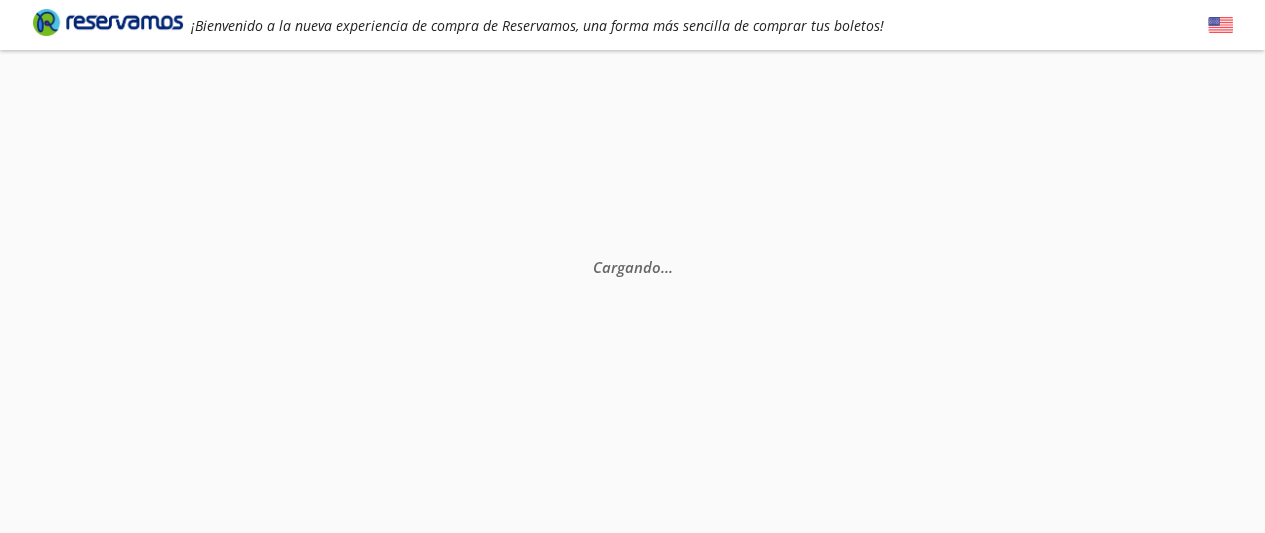 scroll, scrollTop: 0, scrollLeft: 0, axis: both 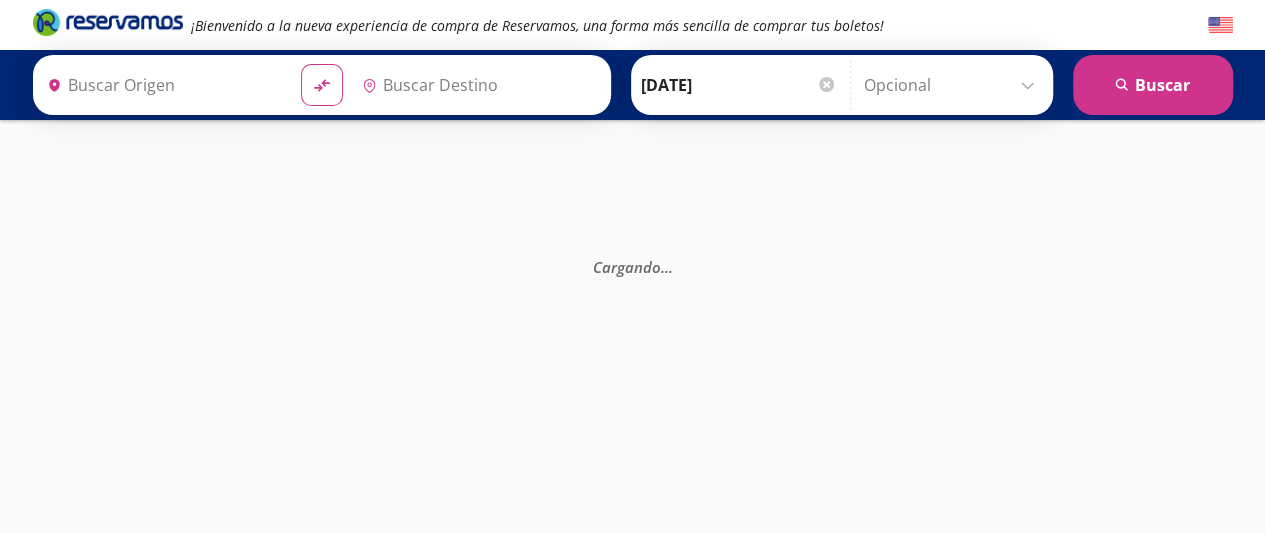 type on "Santiago de Querétaro, [GEOGRAPHIC_DATA]" 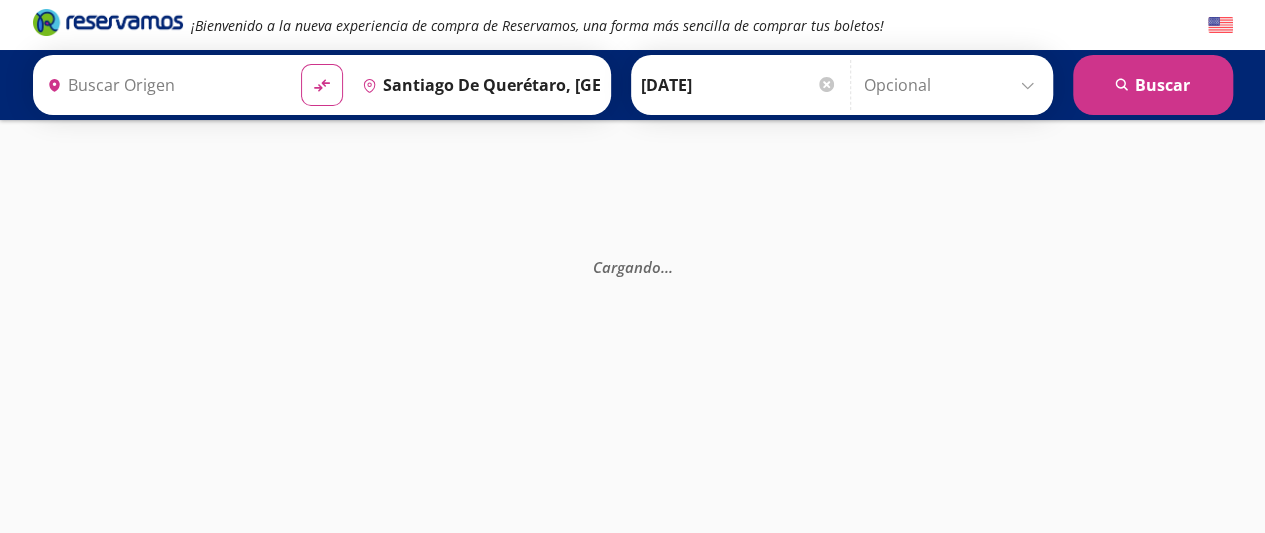 type on "[GEOGRAPHIC_DATA], [GEOGRAPHIC_DATA]" 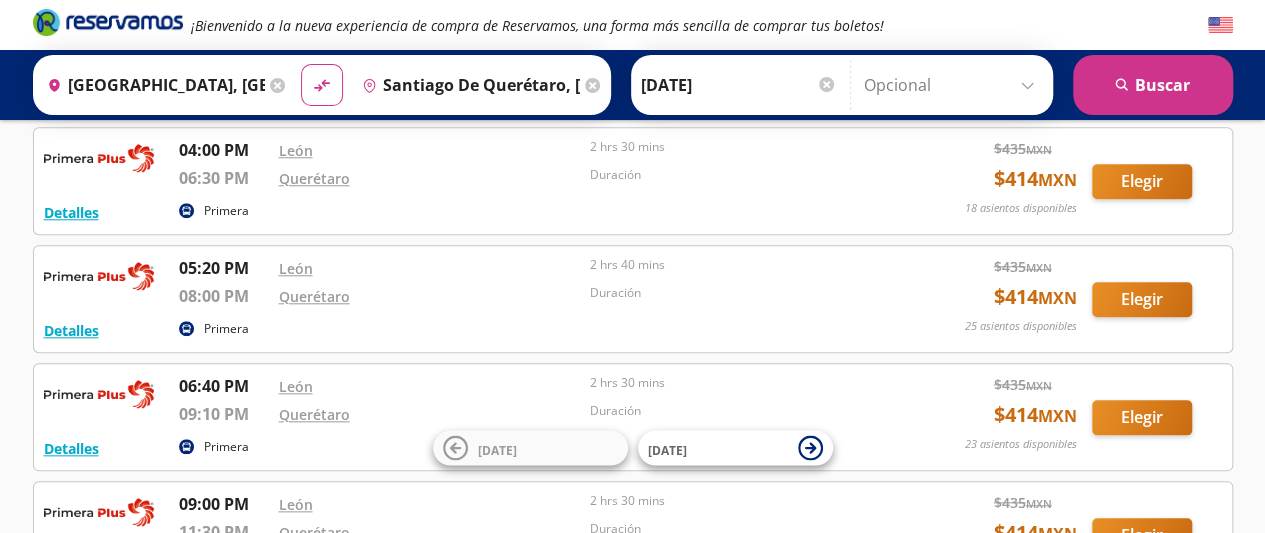 scroll, scrollTop: 872, scrollLeft: 0, axis: vertical 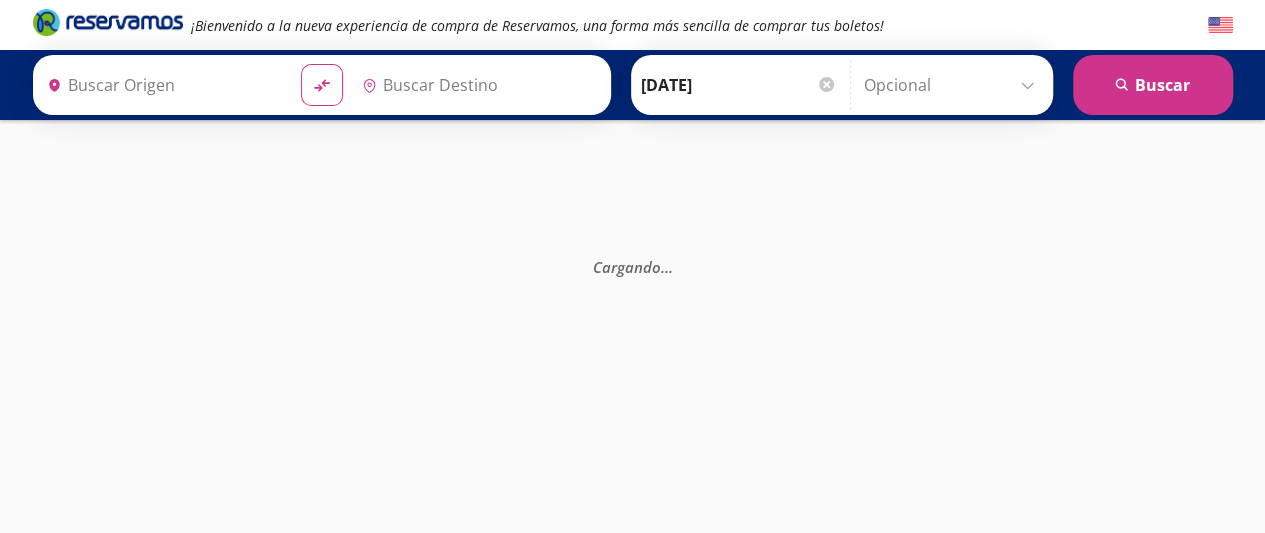 type on "[GEOGRAPHIC_DATA], [GEOGRAPHIC_DATA]" 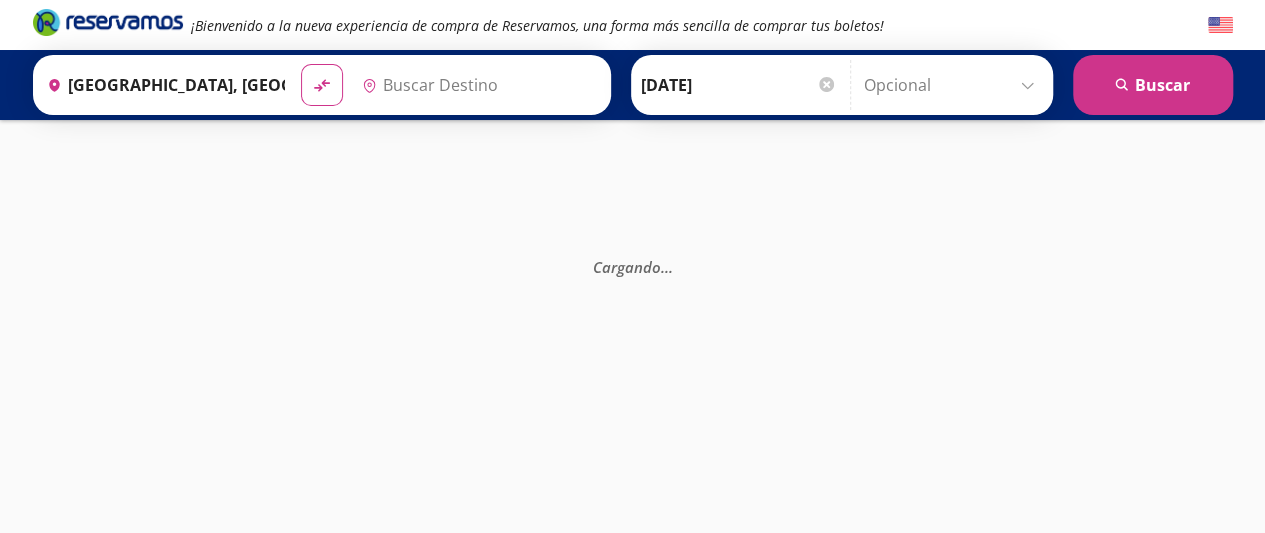 type on "Santiago de Querétaro, [GEOGRAPHIC_DATA]" 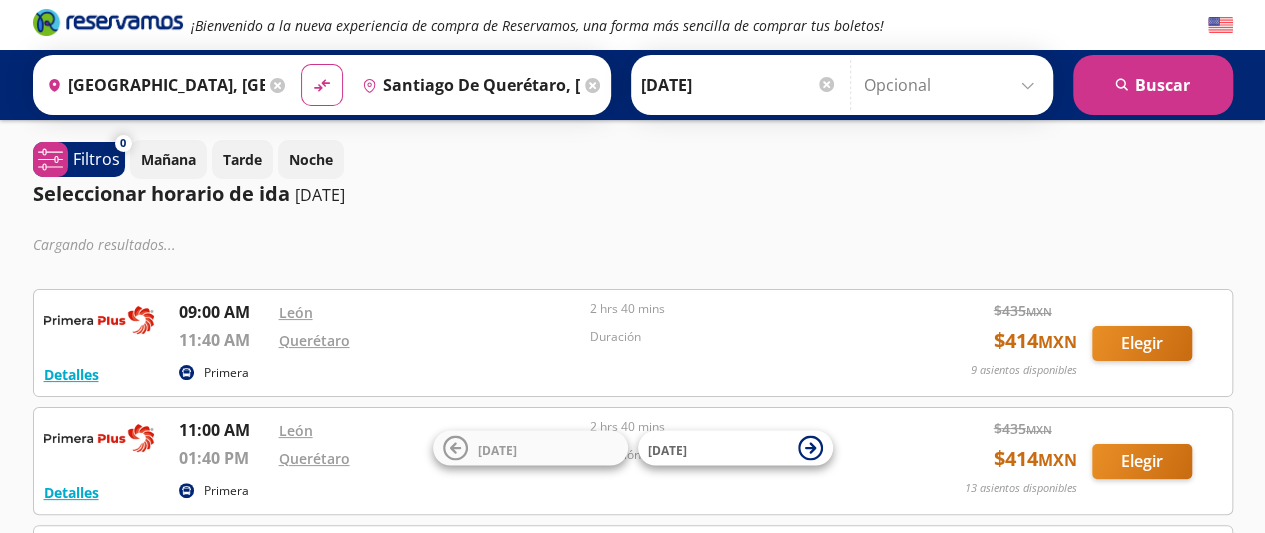 click 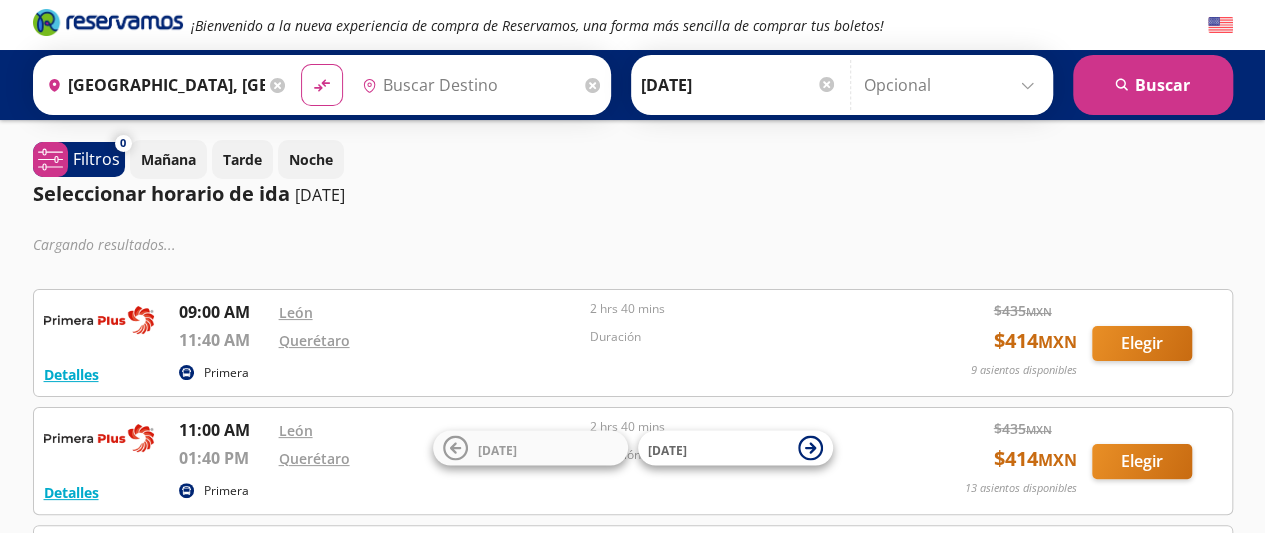 scroll, scrollTop: 0, scrollLeft: 0, axis: both 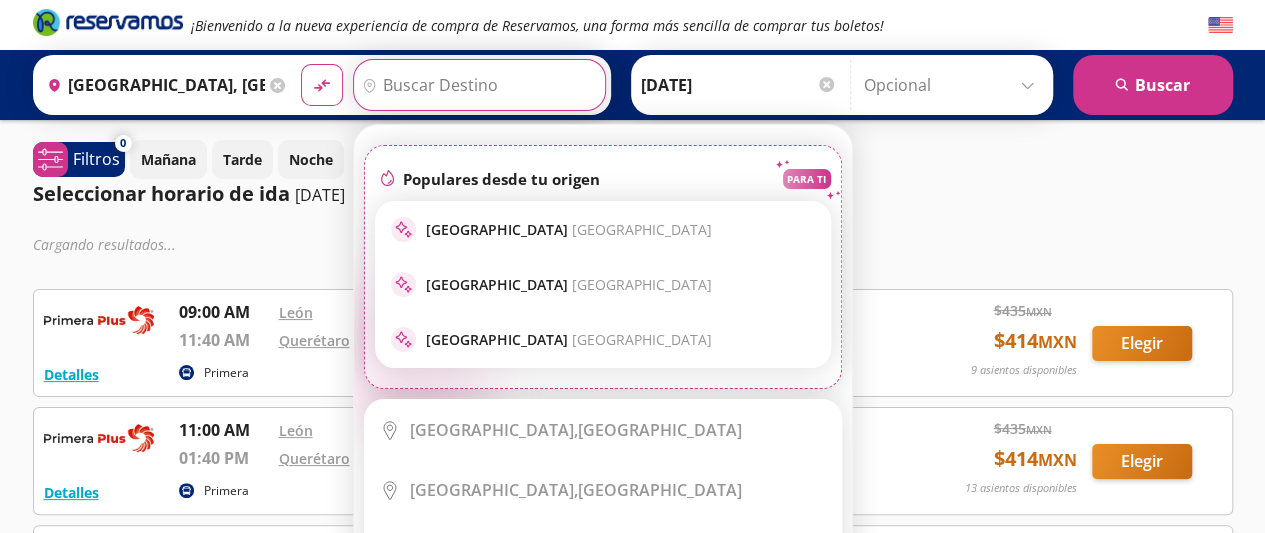 click on "Destino" at bounding box center (477, 85) 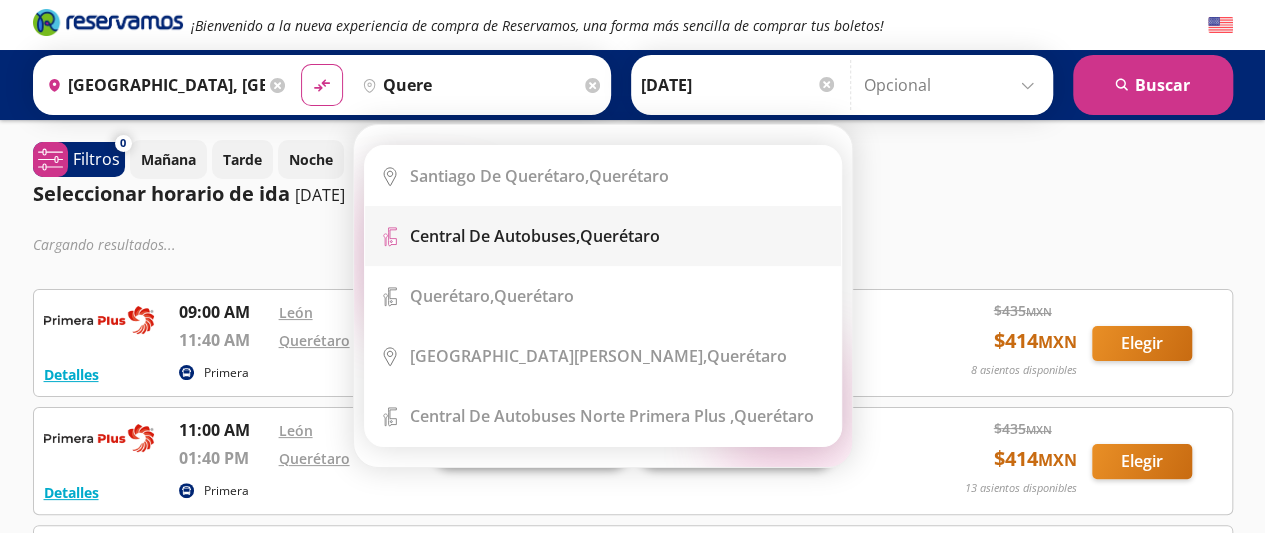 click on "Terminal Icon" at bounding box center [603, 236] 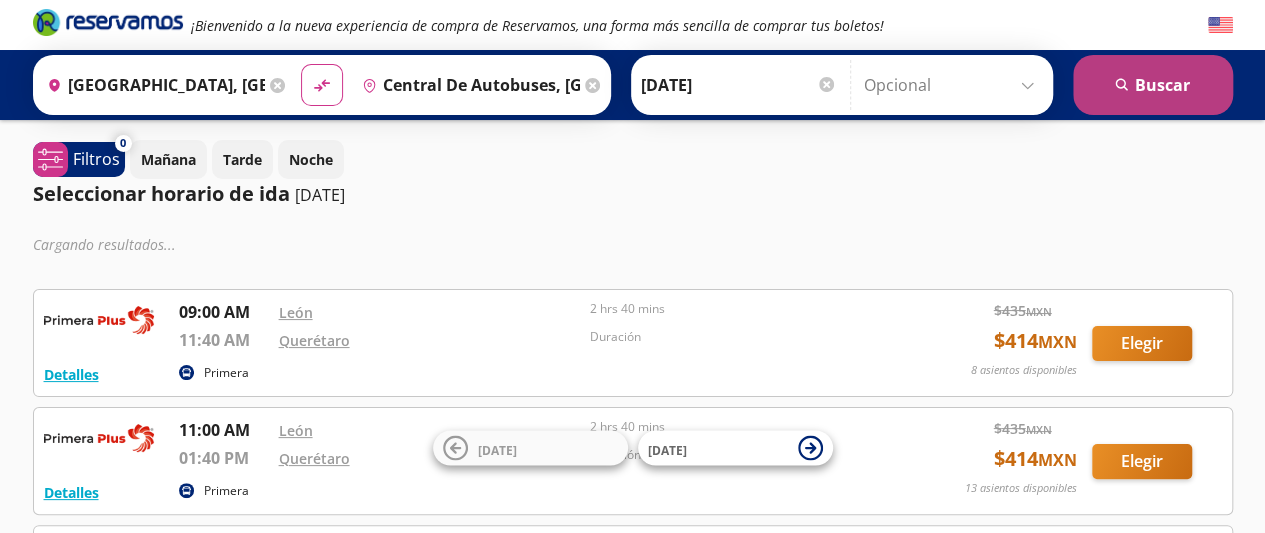 click on "search
[GEOGRAPHIC_DATA]" at bounding box center (1153, 85) 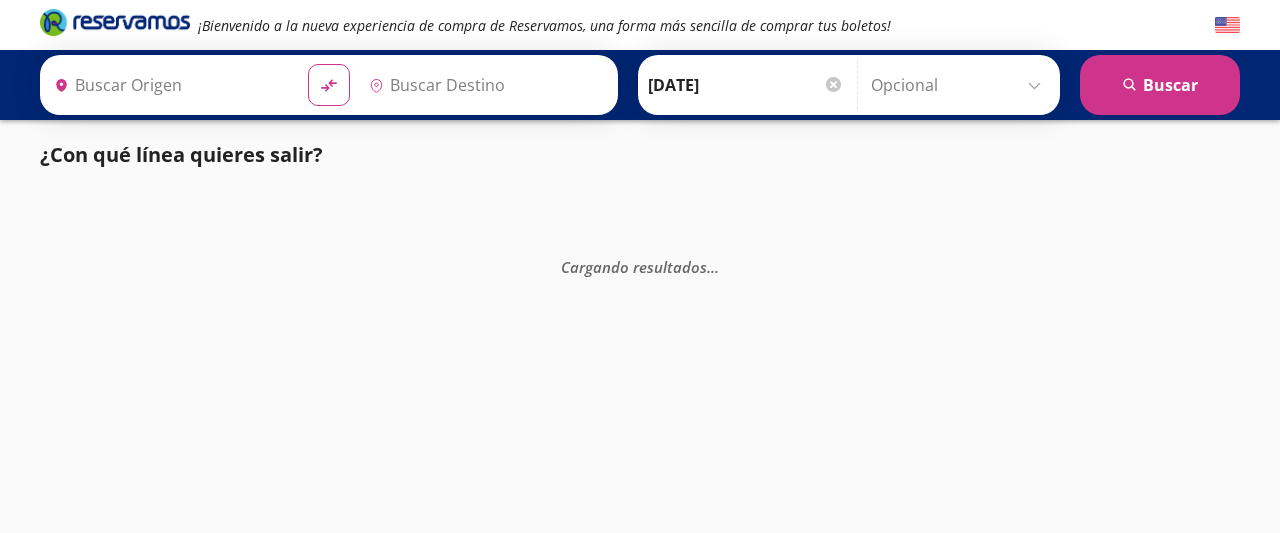 type on "[GEOGRAPHIC_DATA], [GEOGRAPHIC_DATA]" 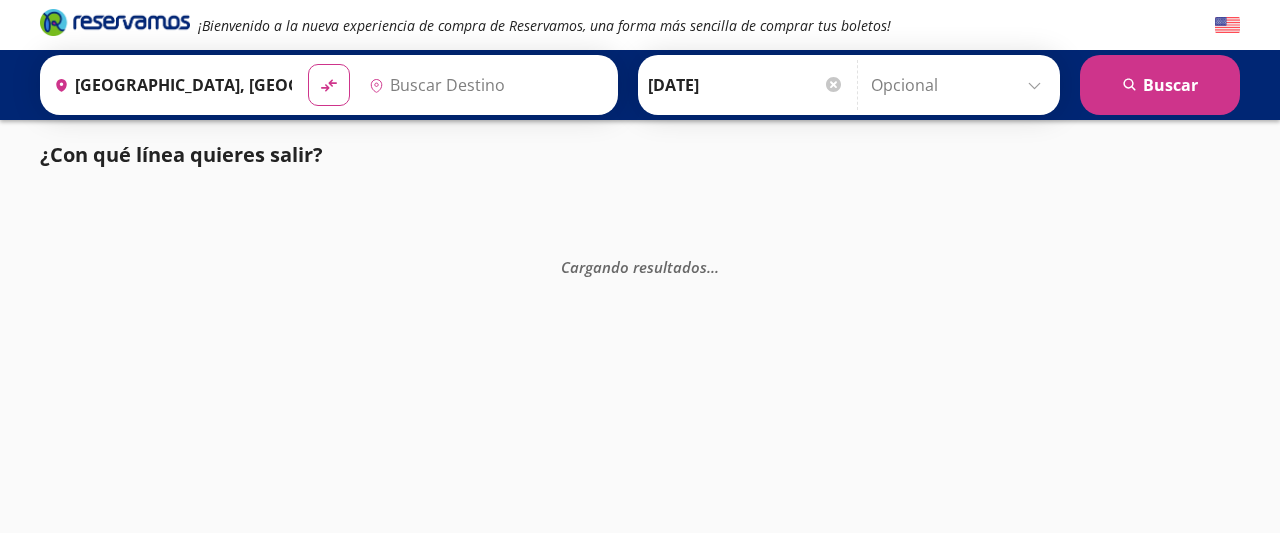 type on "Central de Autobuses, [GEOGRAPHIC_DATA]" 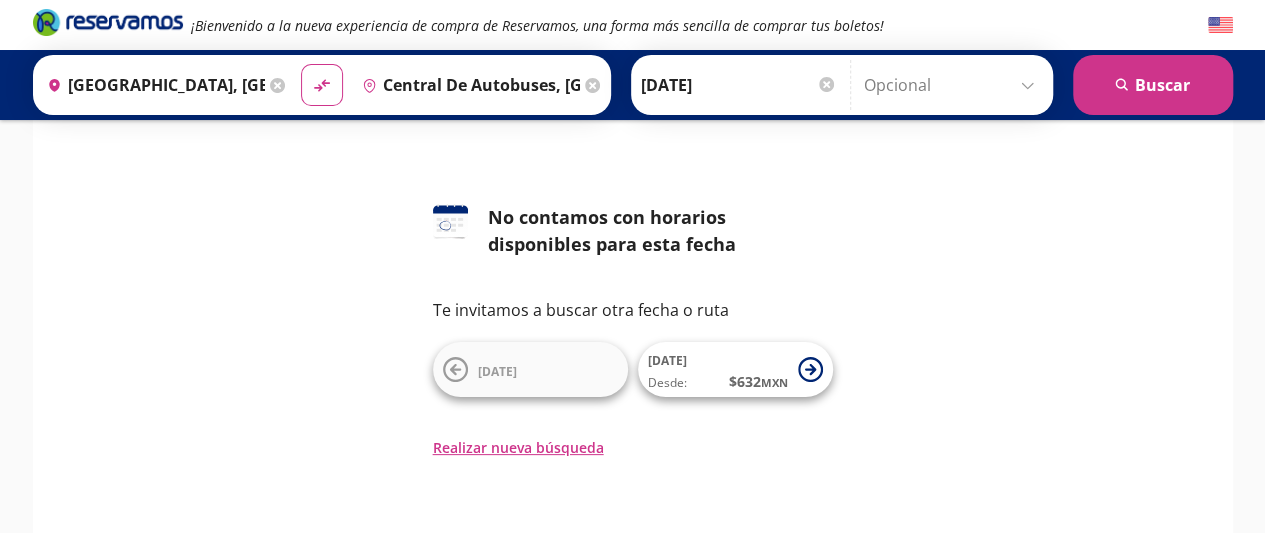 scroll, scrollTop: 0, scrollLeft: 0, axis: both 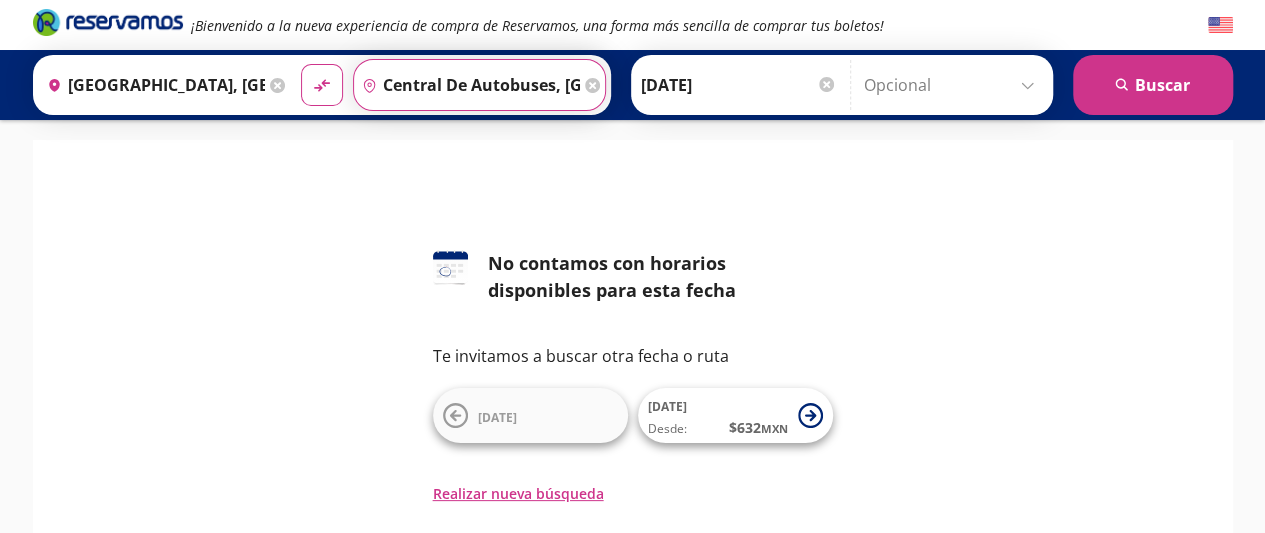 click on "Central de Autobuses, [GEOGRAPHIC_DATA]" at bounding box center (467, 85) 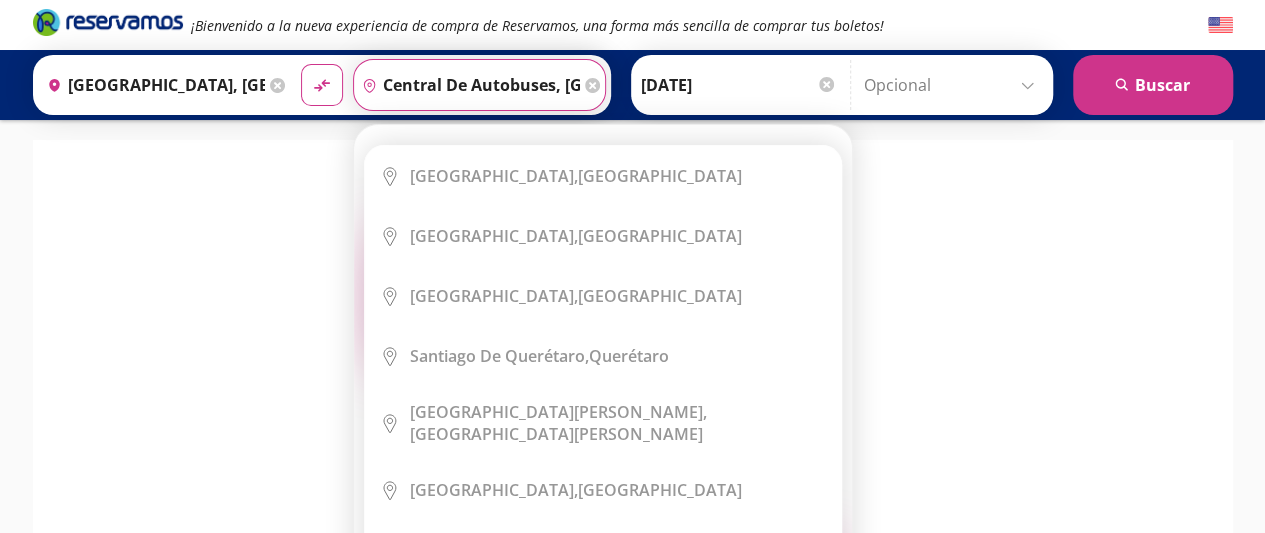 click on "Central de Autobuses, [GEOGRAPHIC_DATA]" at bounding box center (467, 85) 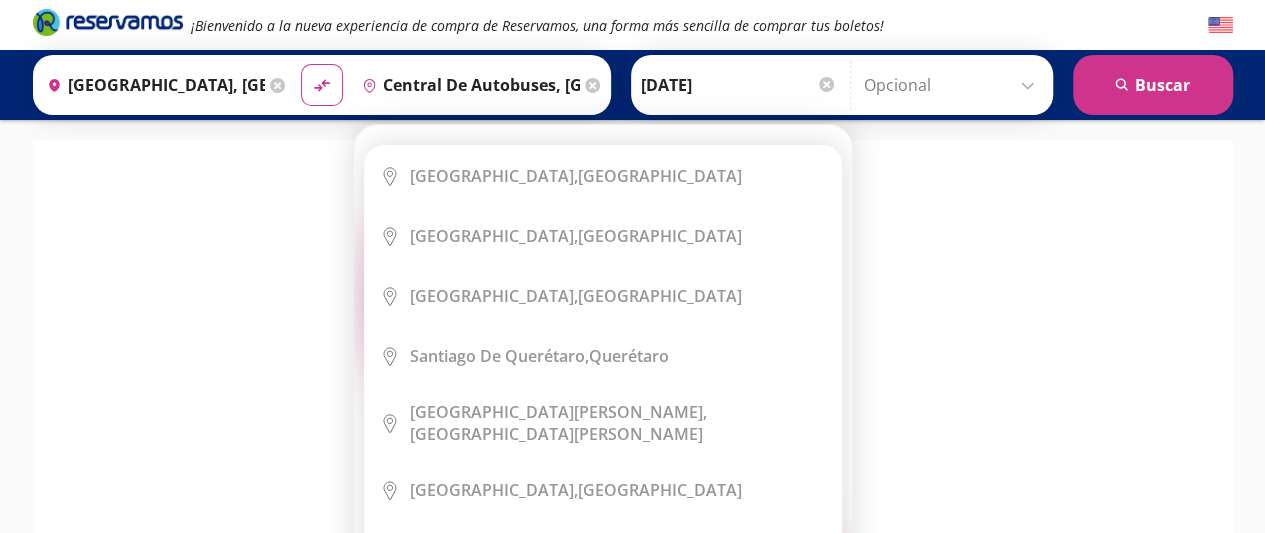 click 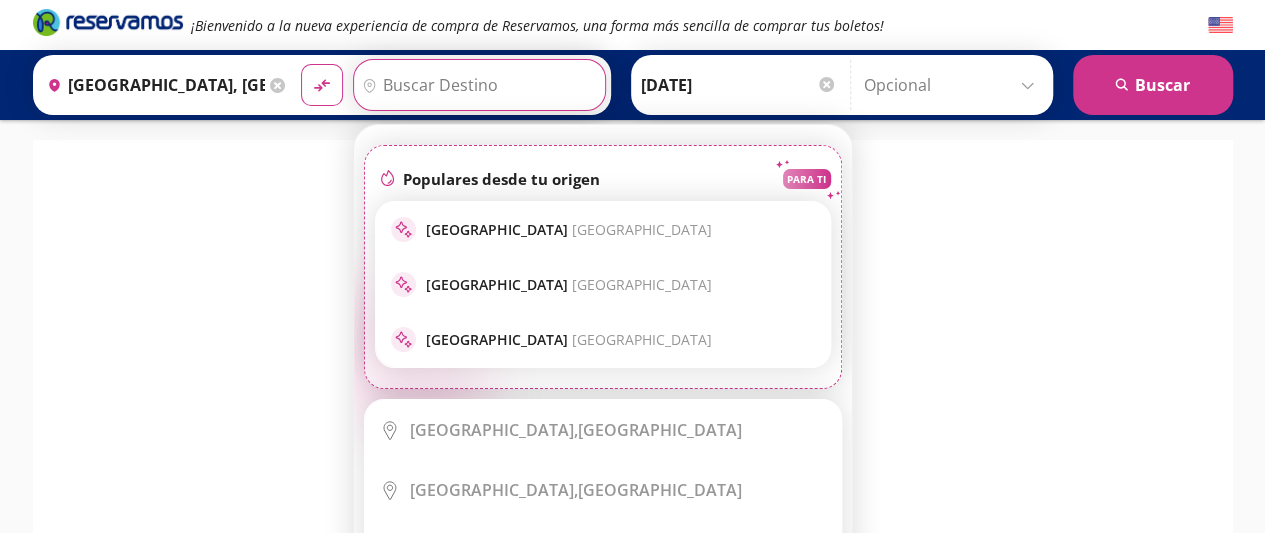 scroll, scrollTop: 0, scrollLeft: 0, axis: both 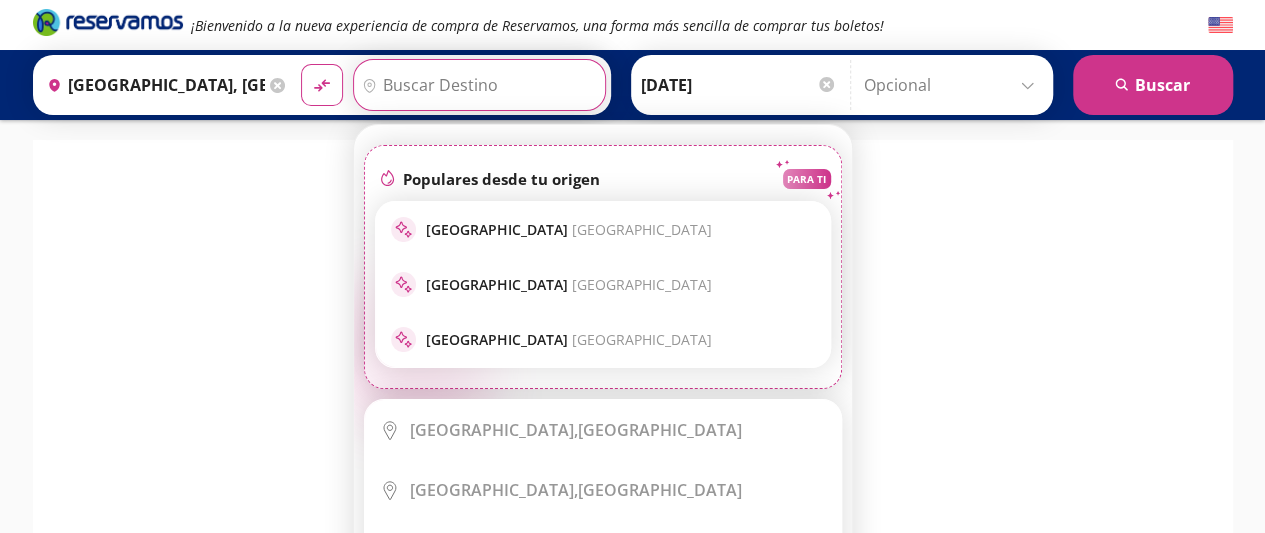 click on "Destino" at bounding box center [477, 85] 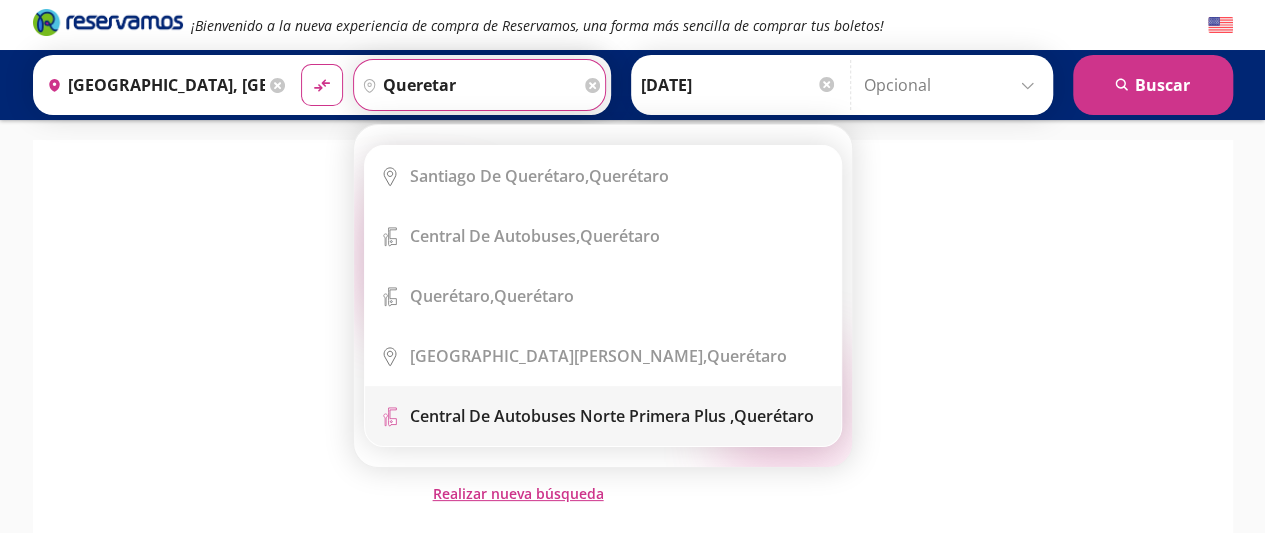 click on "Central De Autobuses Norte Primera Plus ," at bounding box center (572, 416) 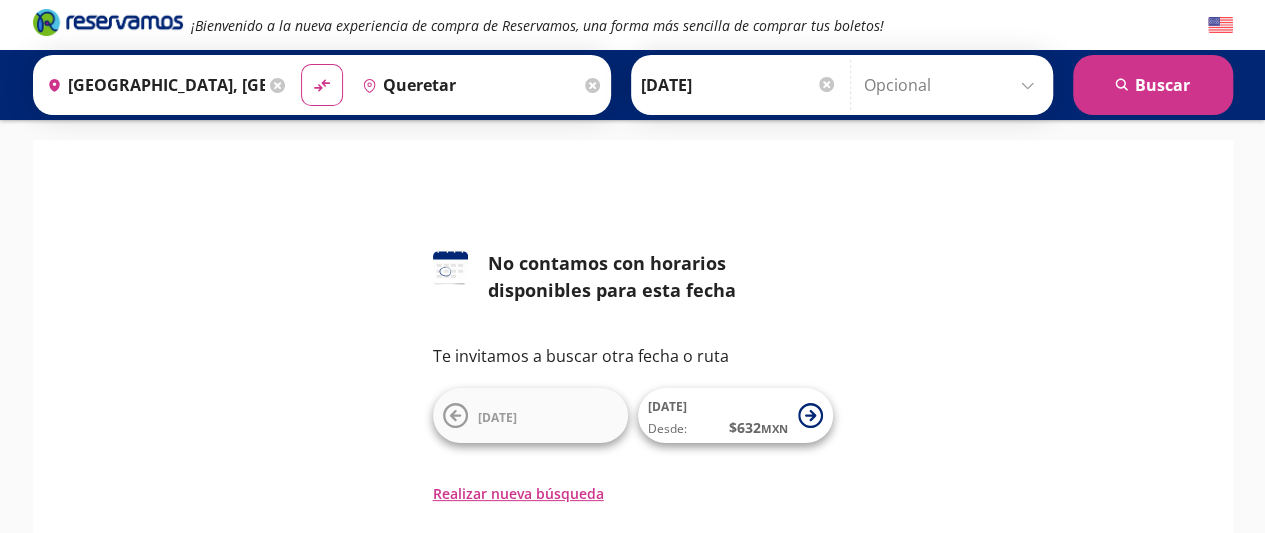 type on "Central De Autobuses Norte Primera Plus , [GEOGRAPHIC_DATA]" 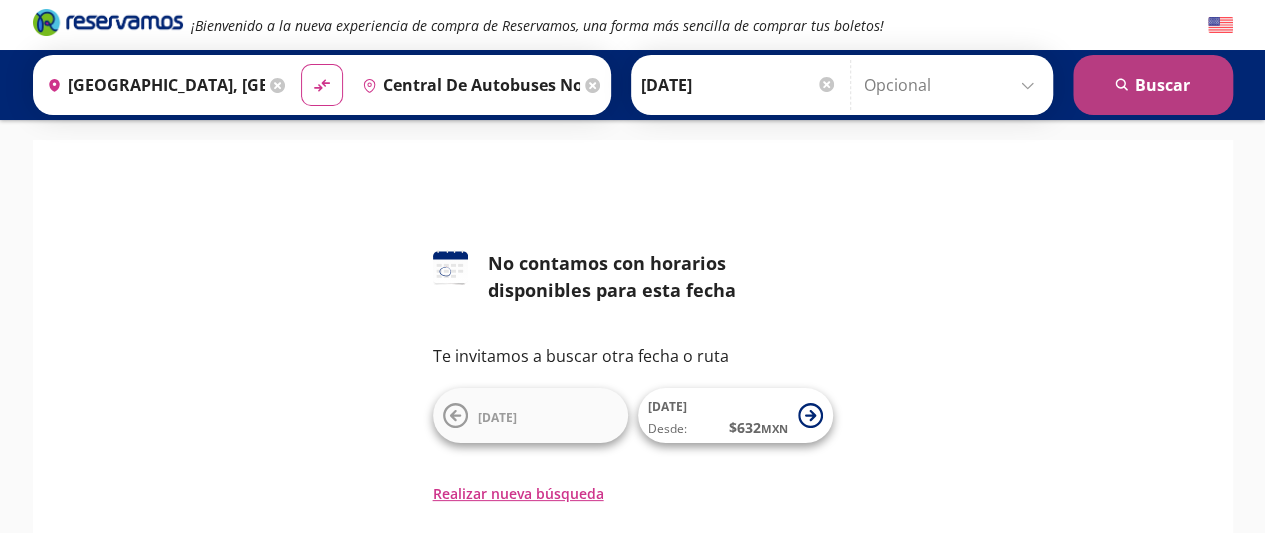 click on "search
[GEOGRAPHIC_DATA]" at bounding box center (1153, 85) 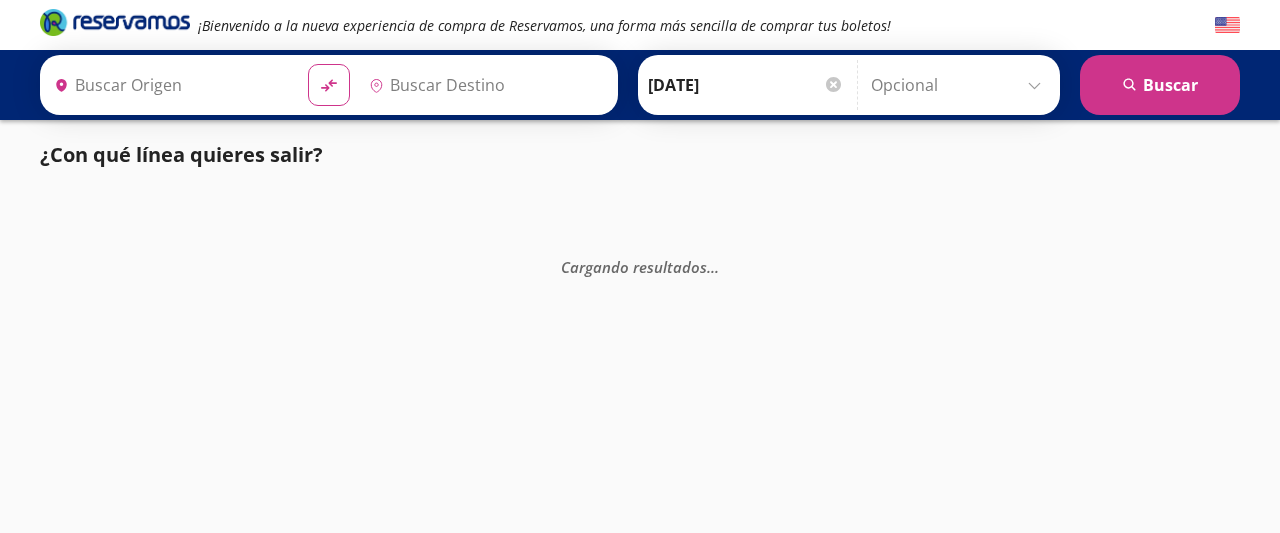 type on "[GEOGRAPHIC_DATA], [GEOGRAPHIC_DATA]" 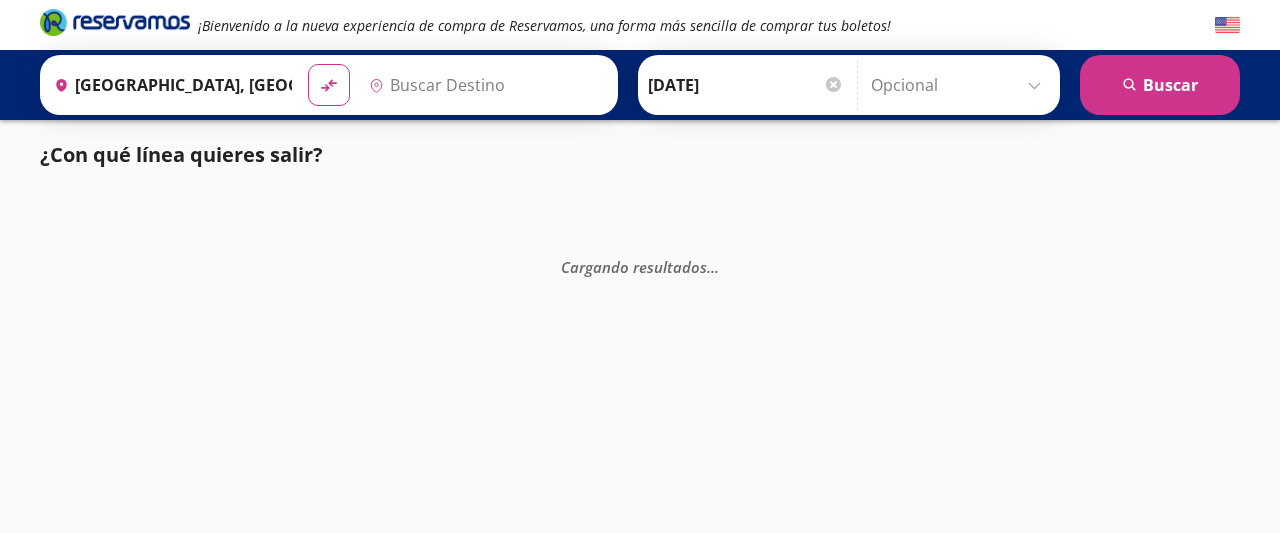 type on "Central De Autobuses Norte Primera Plus , [GEOGRAPHIC_DATA]" 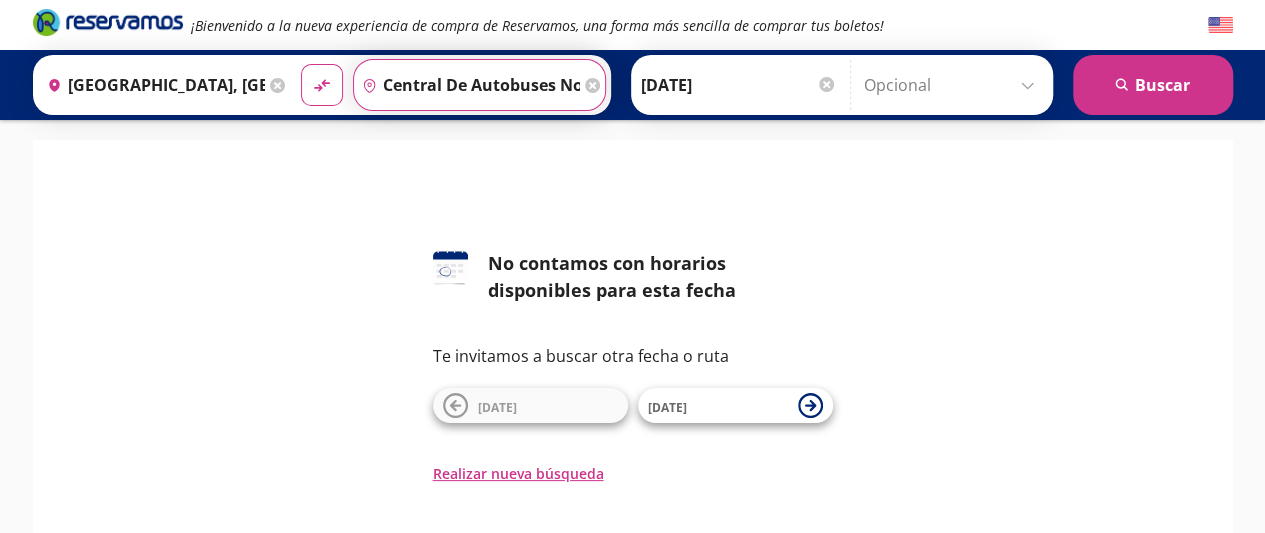 click on "Central De Autobuses Norte Primera Plus , [GEOGRAPHIC_DATA]" at bounding box center [467, 85] 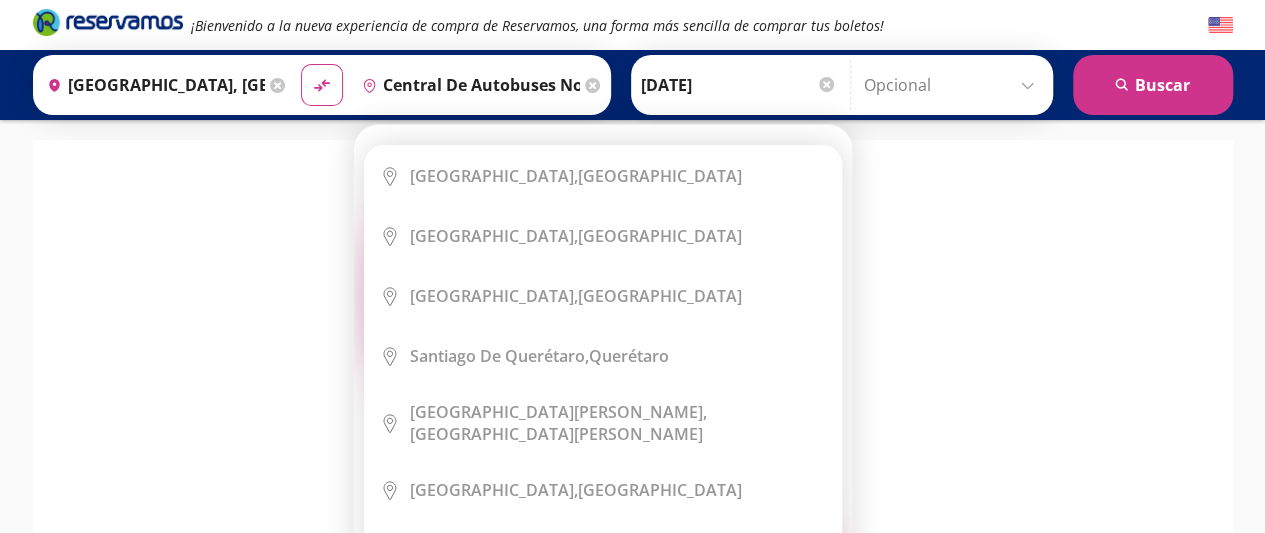 click 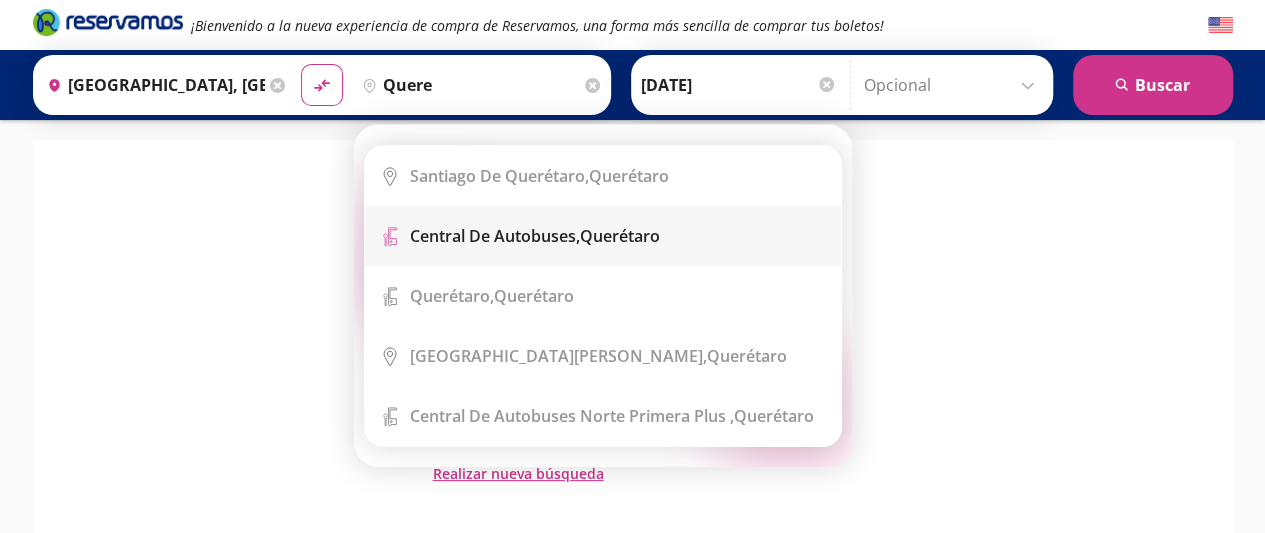 click on "Central de Autobuses," at bounding box center (495, 236) 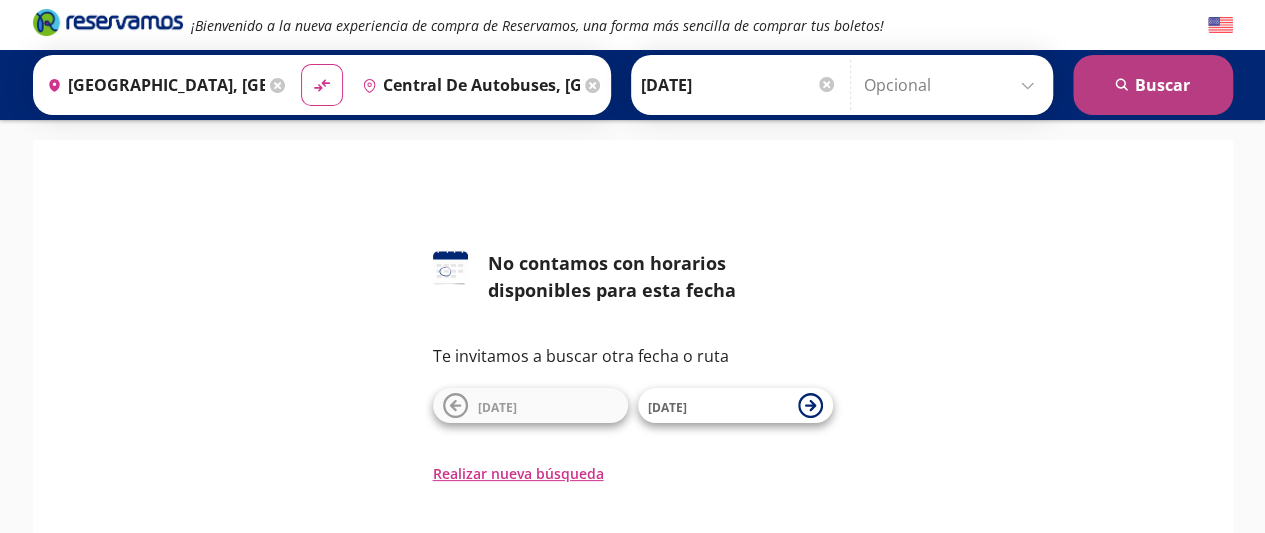 click on "search
[GEOGRAPHIC_DATA]" at bounding box center (1153, 85) 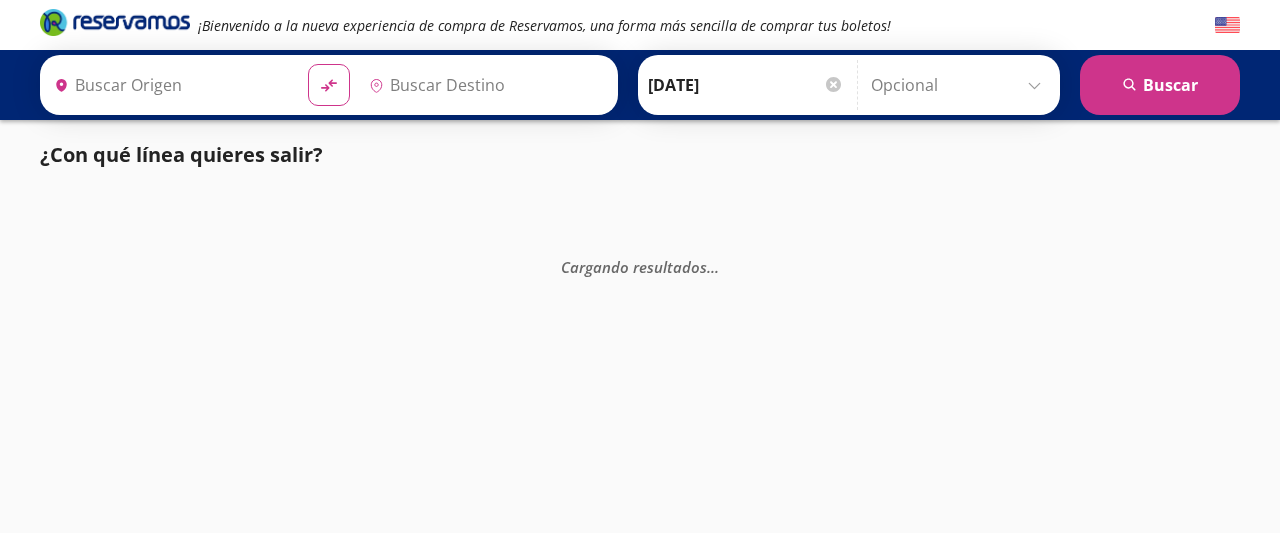 type on "[GEOGRAPHIC_DATA], [GEOGRAPHIC_DATA]" 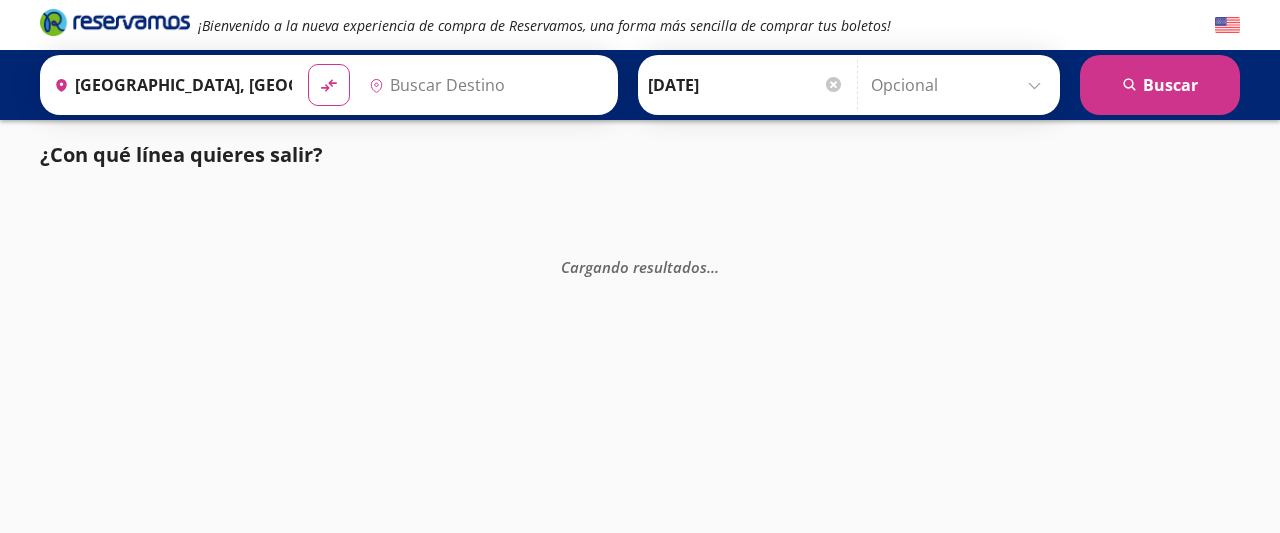 type on "Central de Autobuses, [GEOGRAPHIC_DATA]" 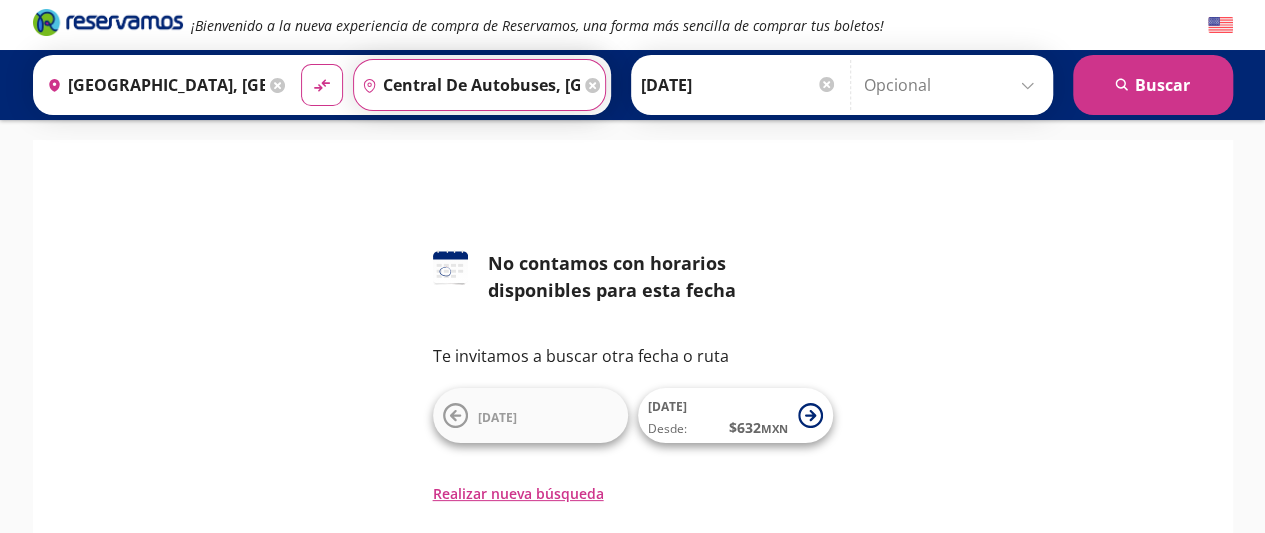 click on "Central de Autobuses, [GEOGRAPHIC_DATA]" at bounding box center (467, 85) 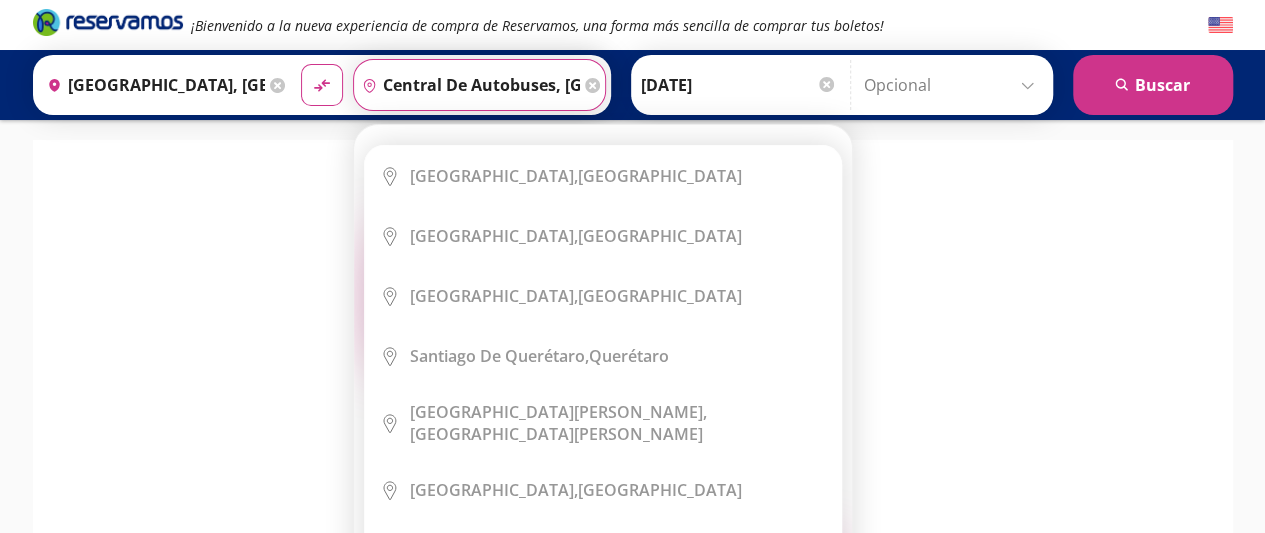 click 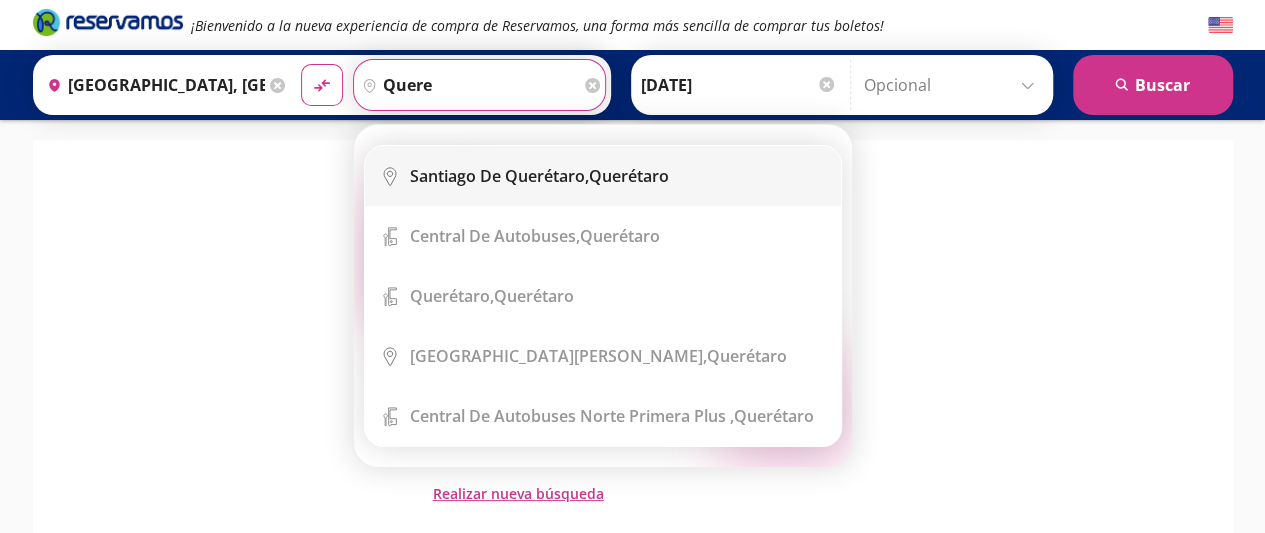 click on "City Icon
Santiago de Querétaro,  Querétaro" at bounding box center (603, 176) 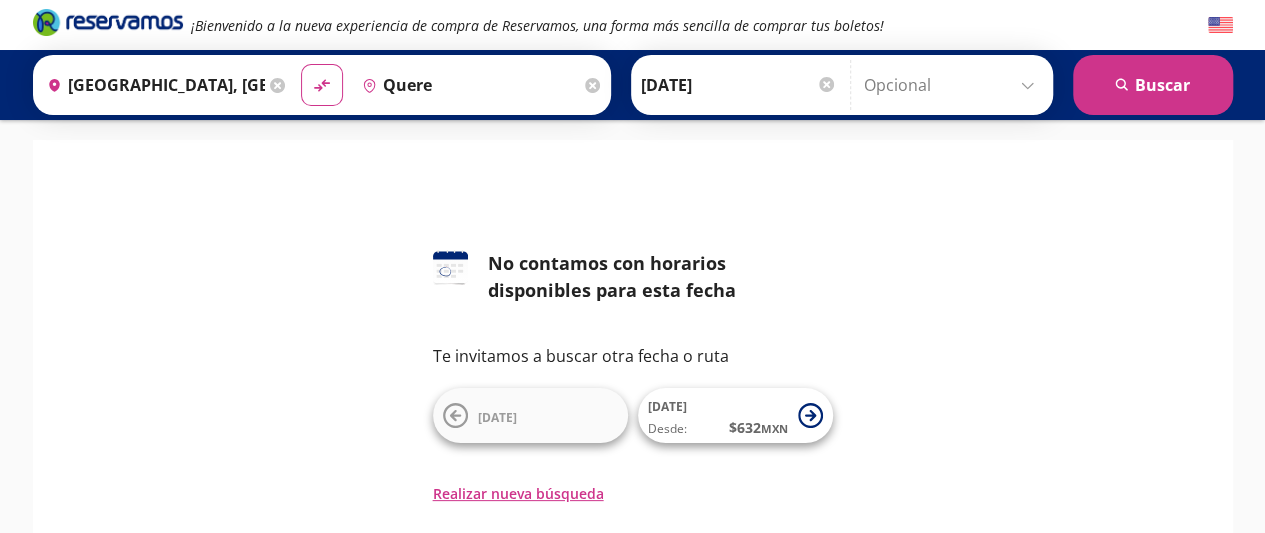 type on "Santiago de Querétaro, [GEOGRAPHIC_DATA]" 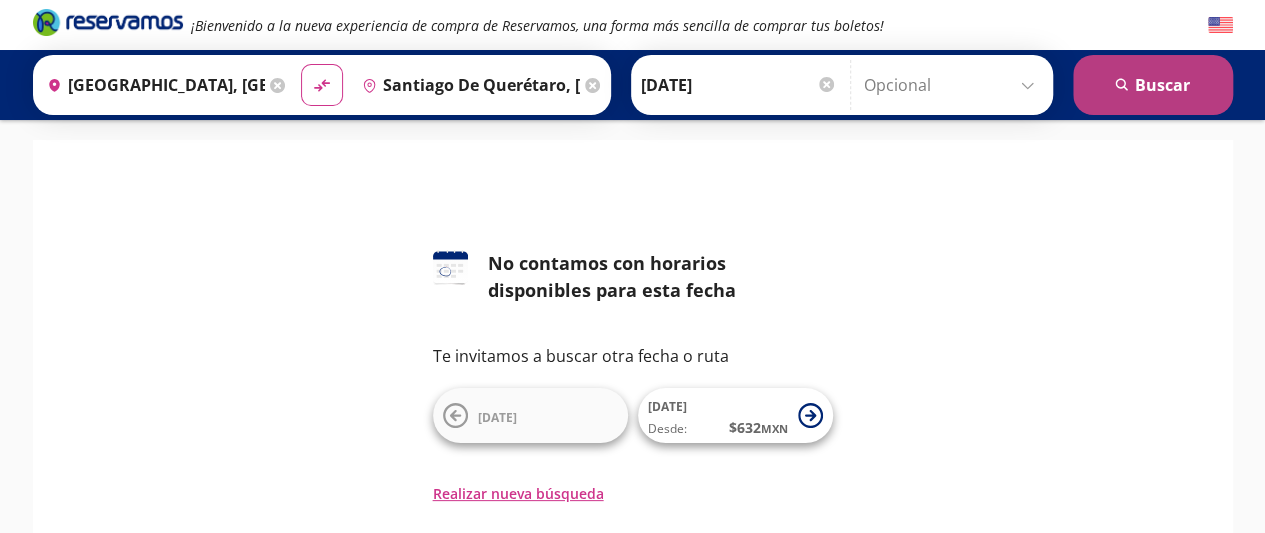 click on "search
[GEOGRAPHIC_DATA]" at bounding box center [1153, 85] 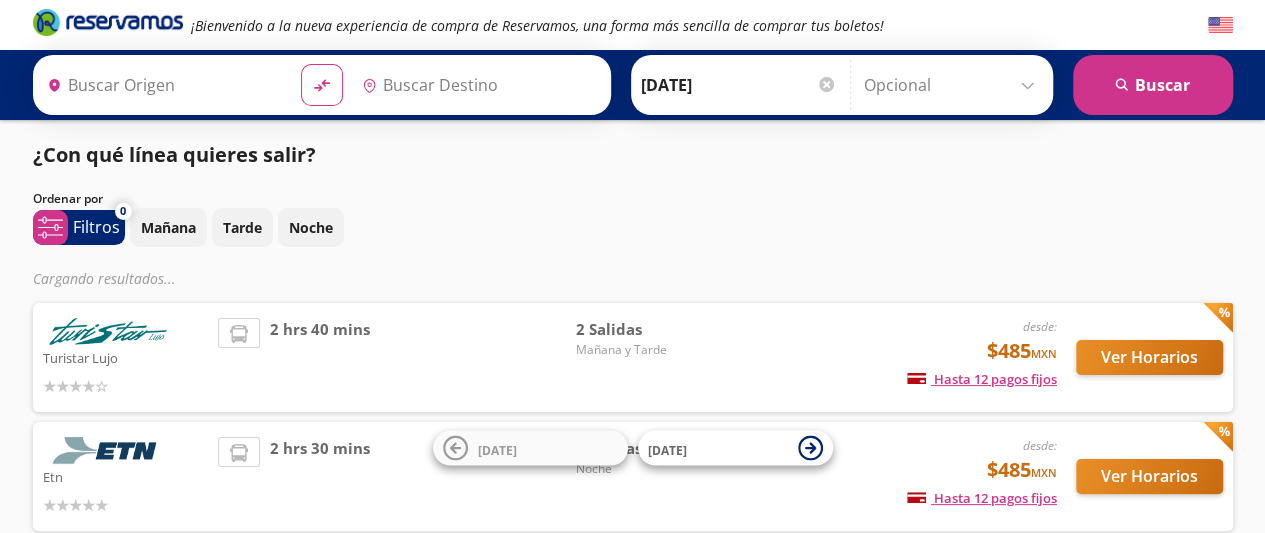 type on "Santiago de Querétaro, [GEOGRAPHIC_DATA]" 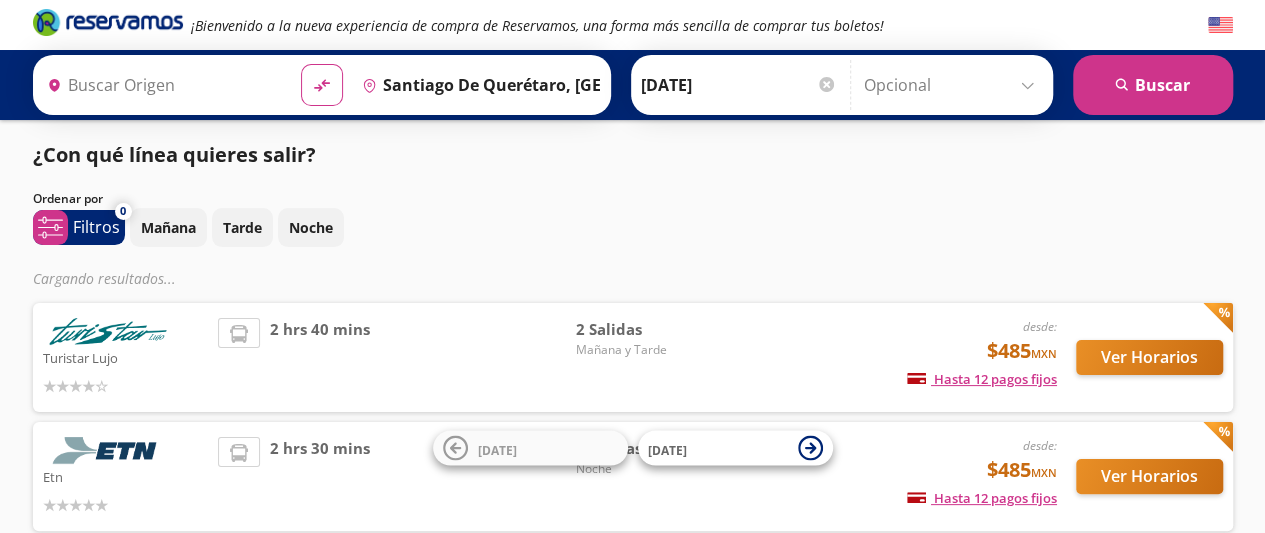 type on "[GEOGRAPHIC_DATA], [GEOGRAPHIC_DATA]" 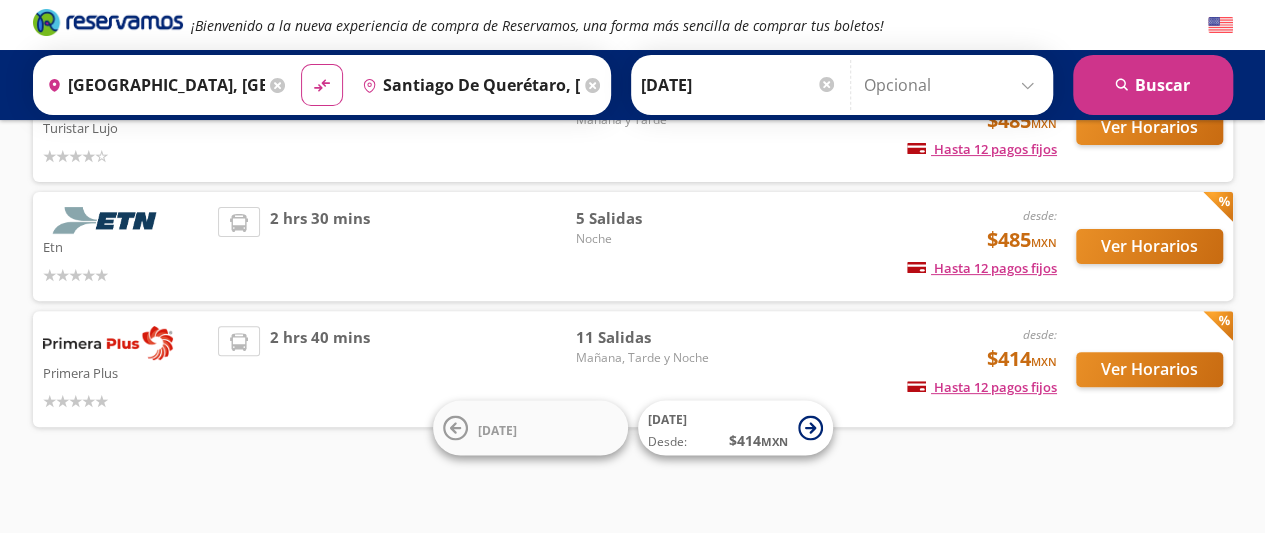 scroll, scrollTop: 192, scrollLeft: 0, axis: vertical 